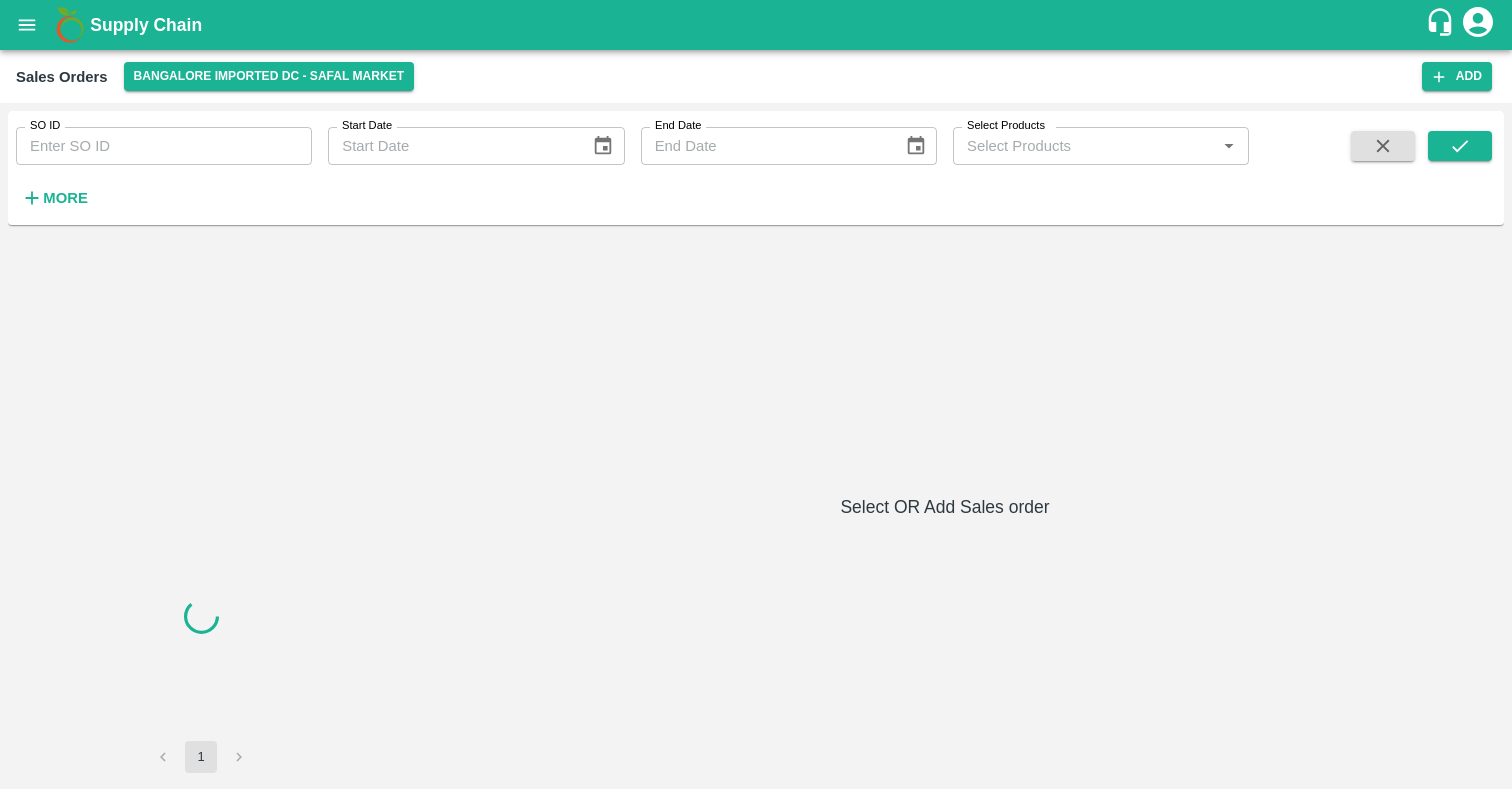 scroll, scrollTop: 0, scrollLeft: 0, axis: both 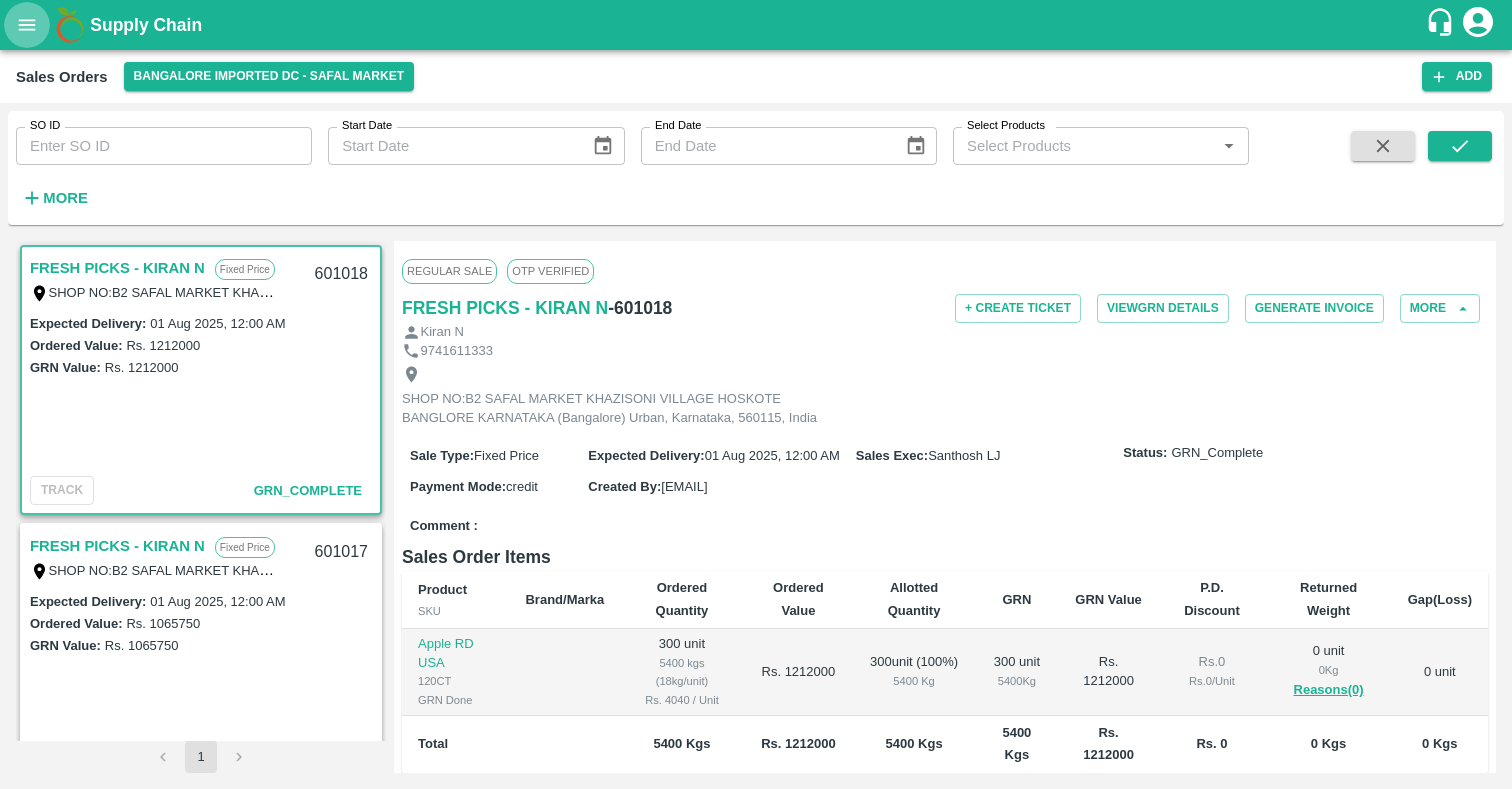 click at bounding box center (27, 25) 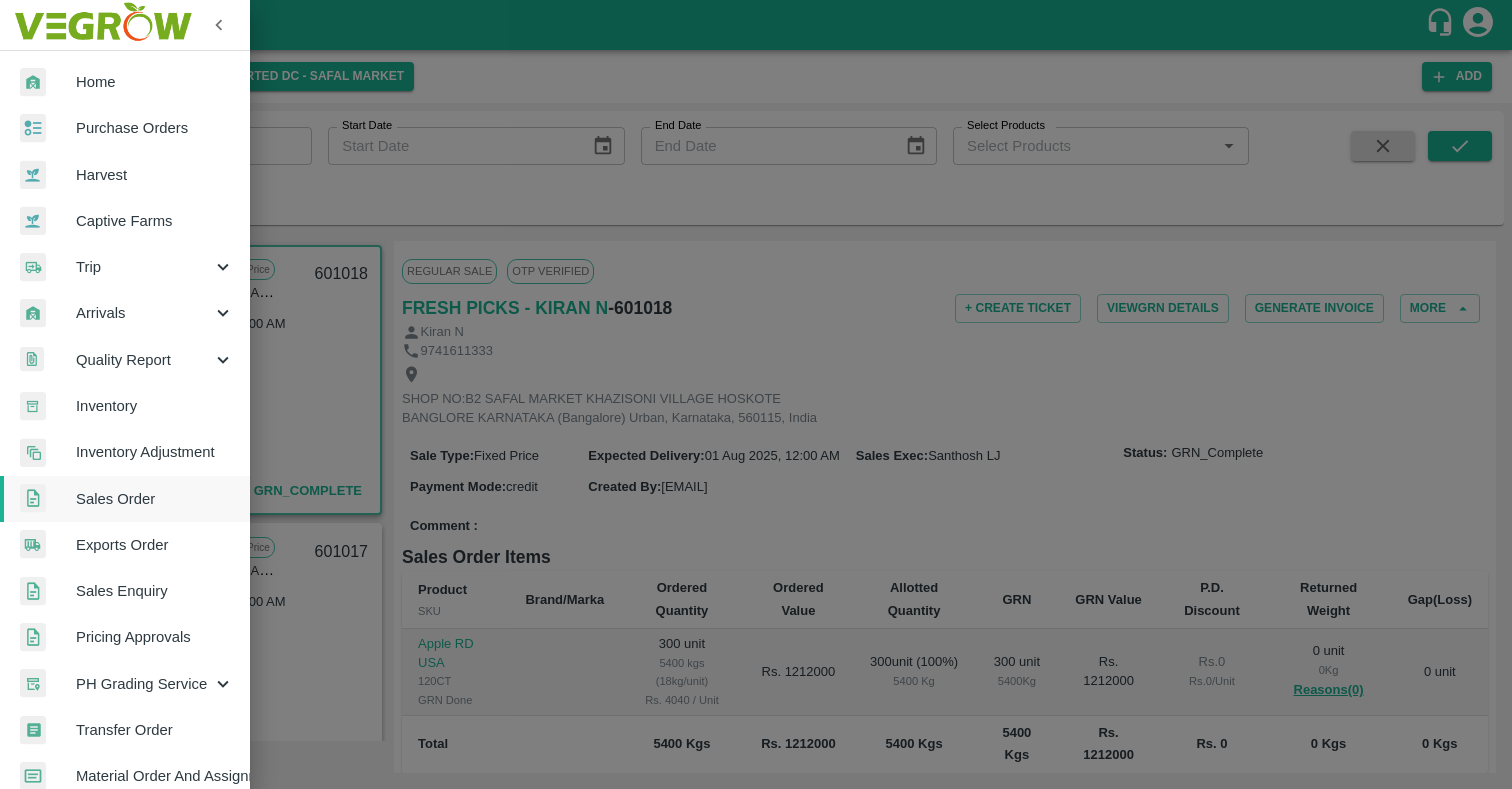 click on "Trip" at bounding box center [125, 267] 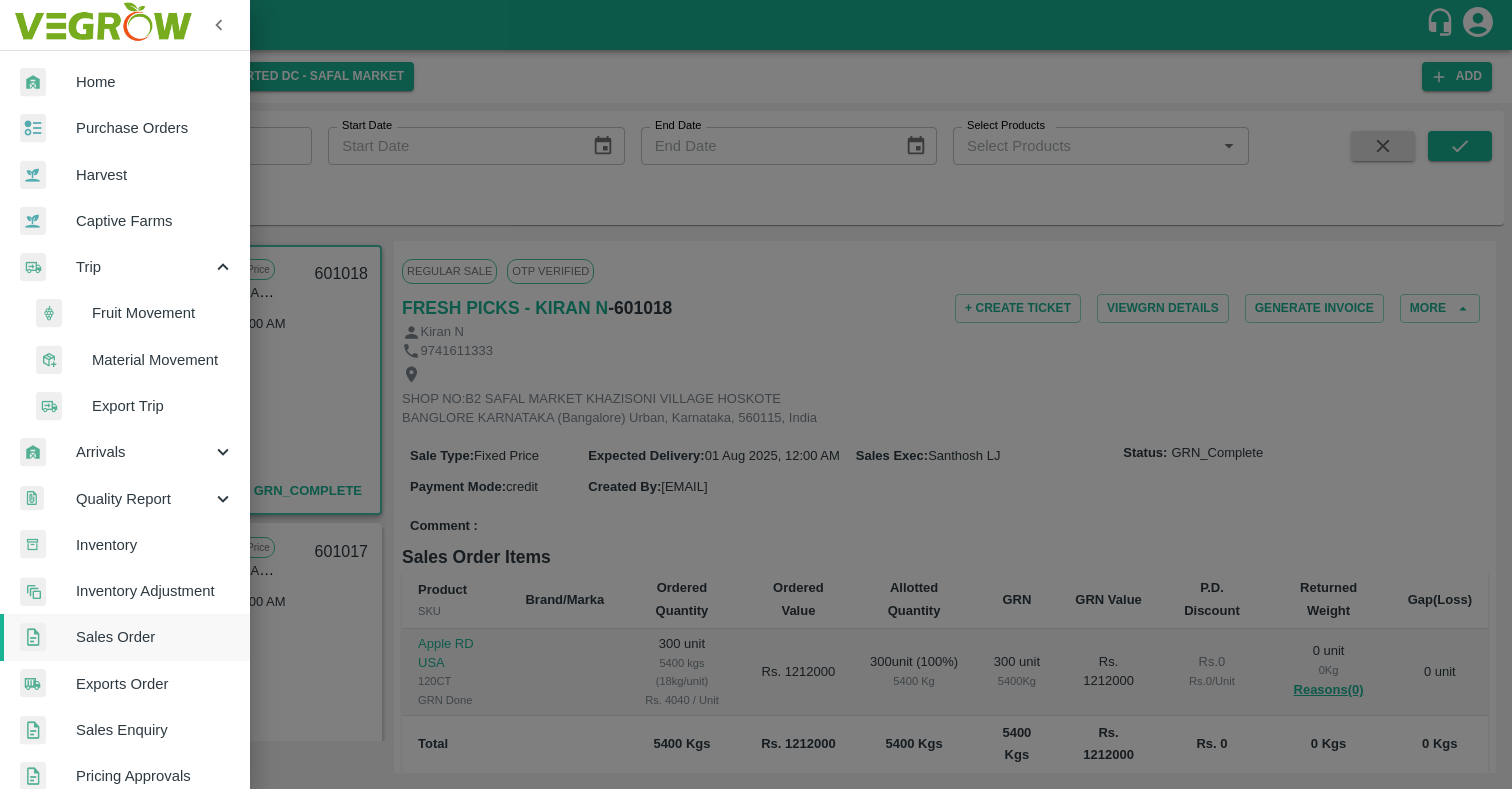 click on "Export Trip" at bounding box center (163, 406) 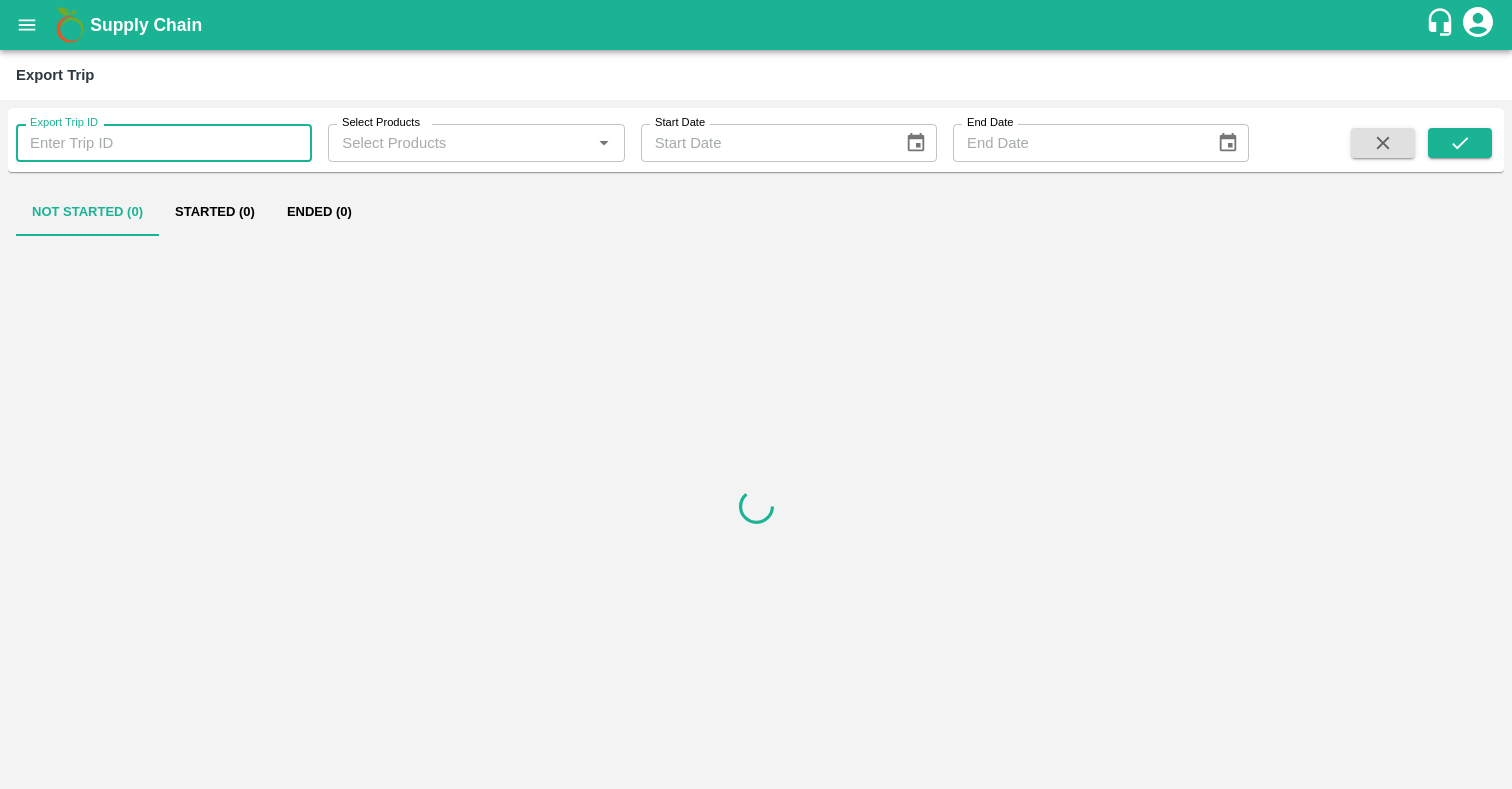 click on "Export Trip ID" at bounding box center (164, 143) 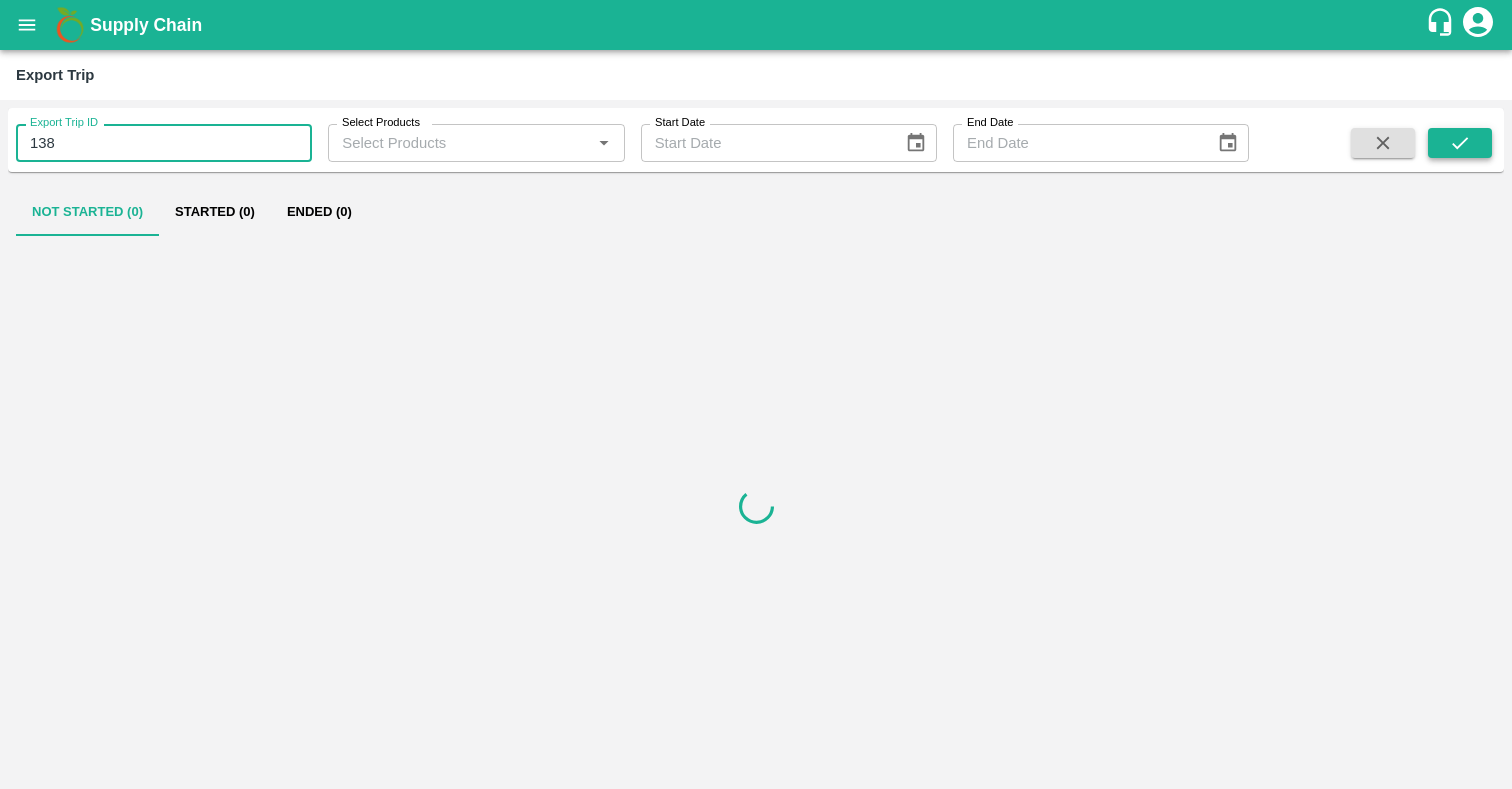 type on "138" 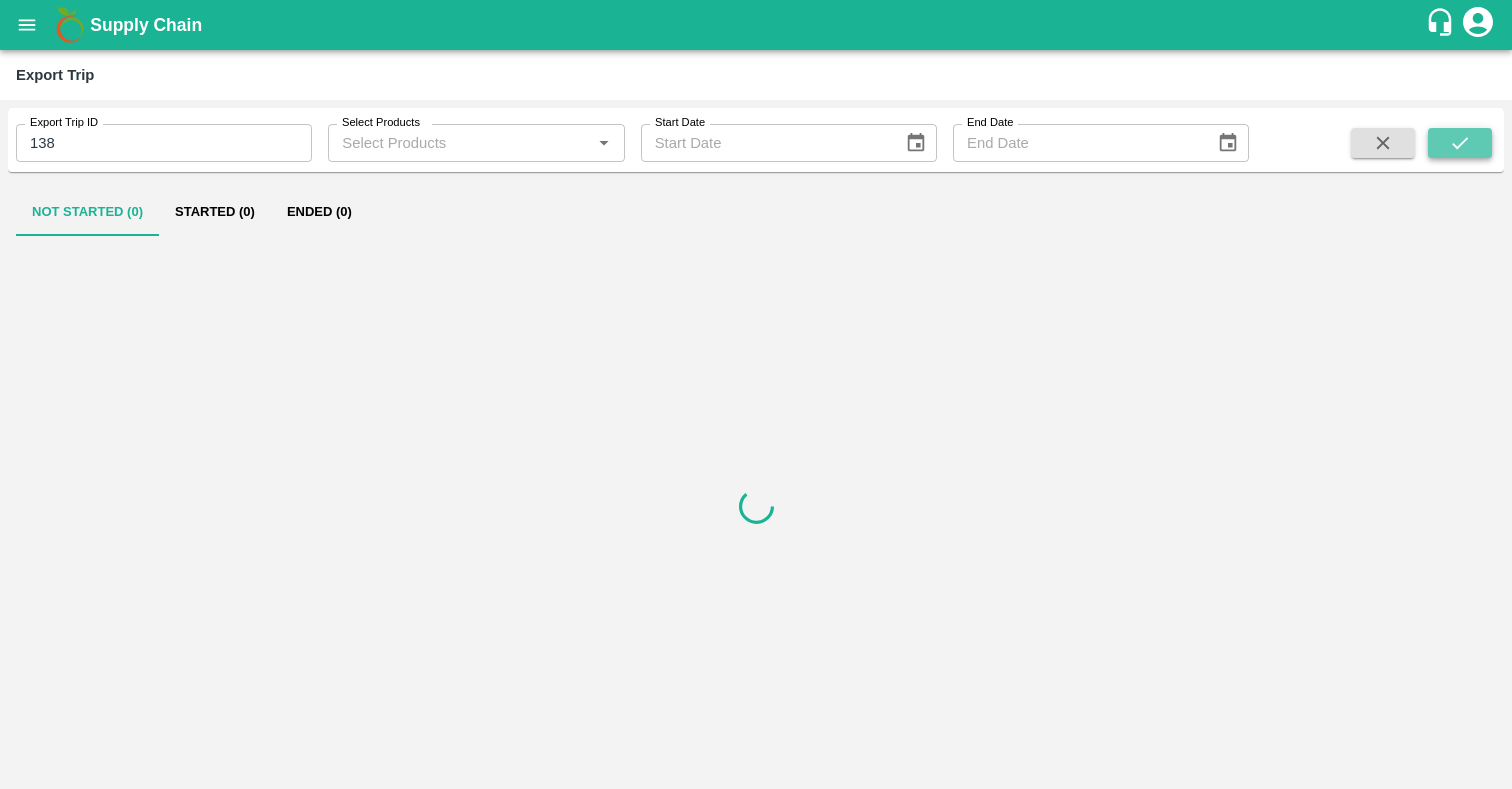 click 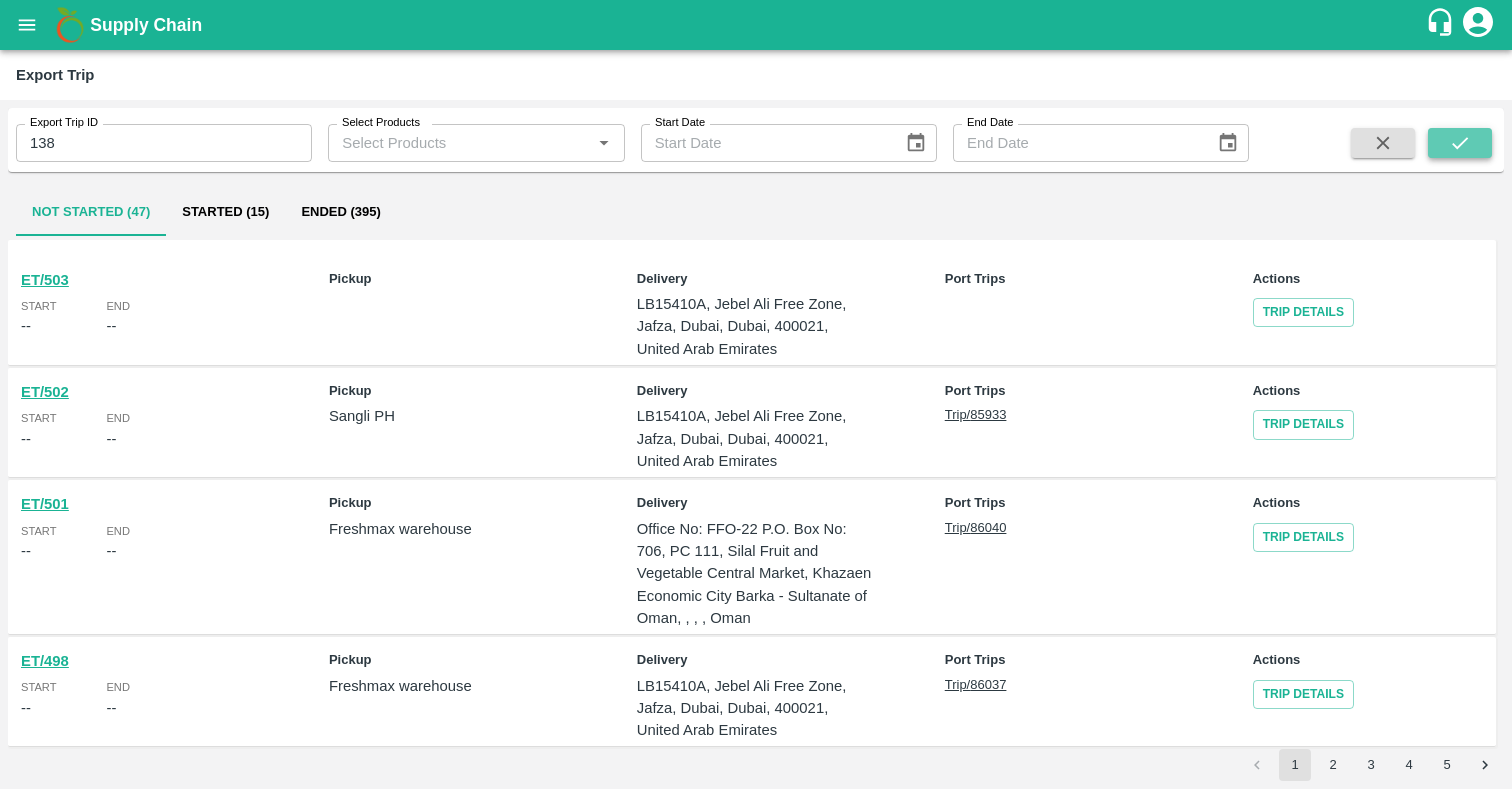 click 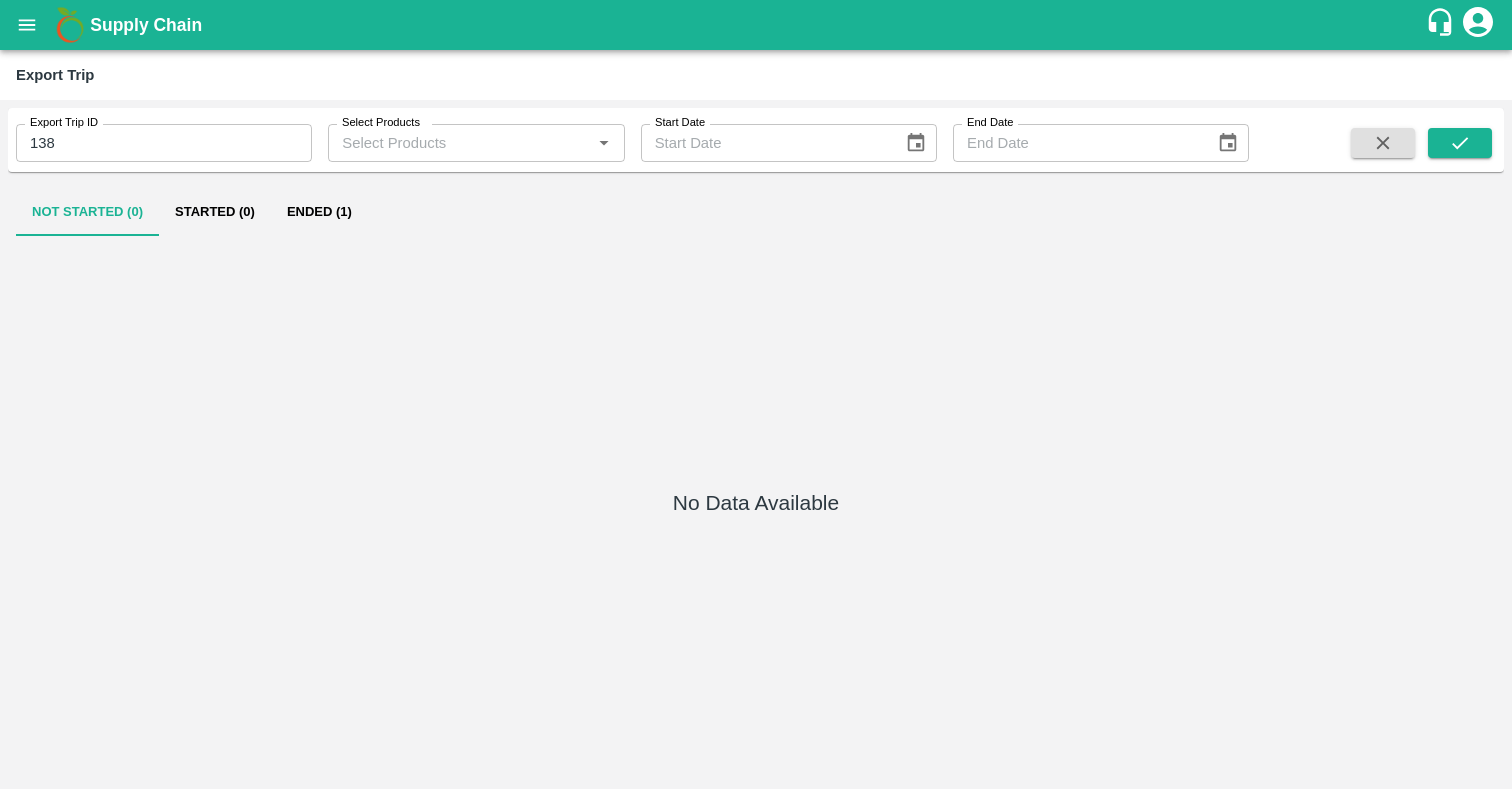click on "Ended (1)" at bounding box center (319, 212) 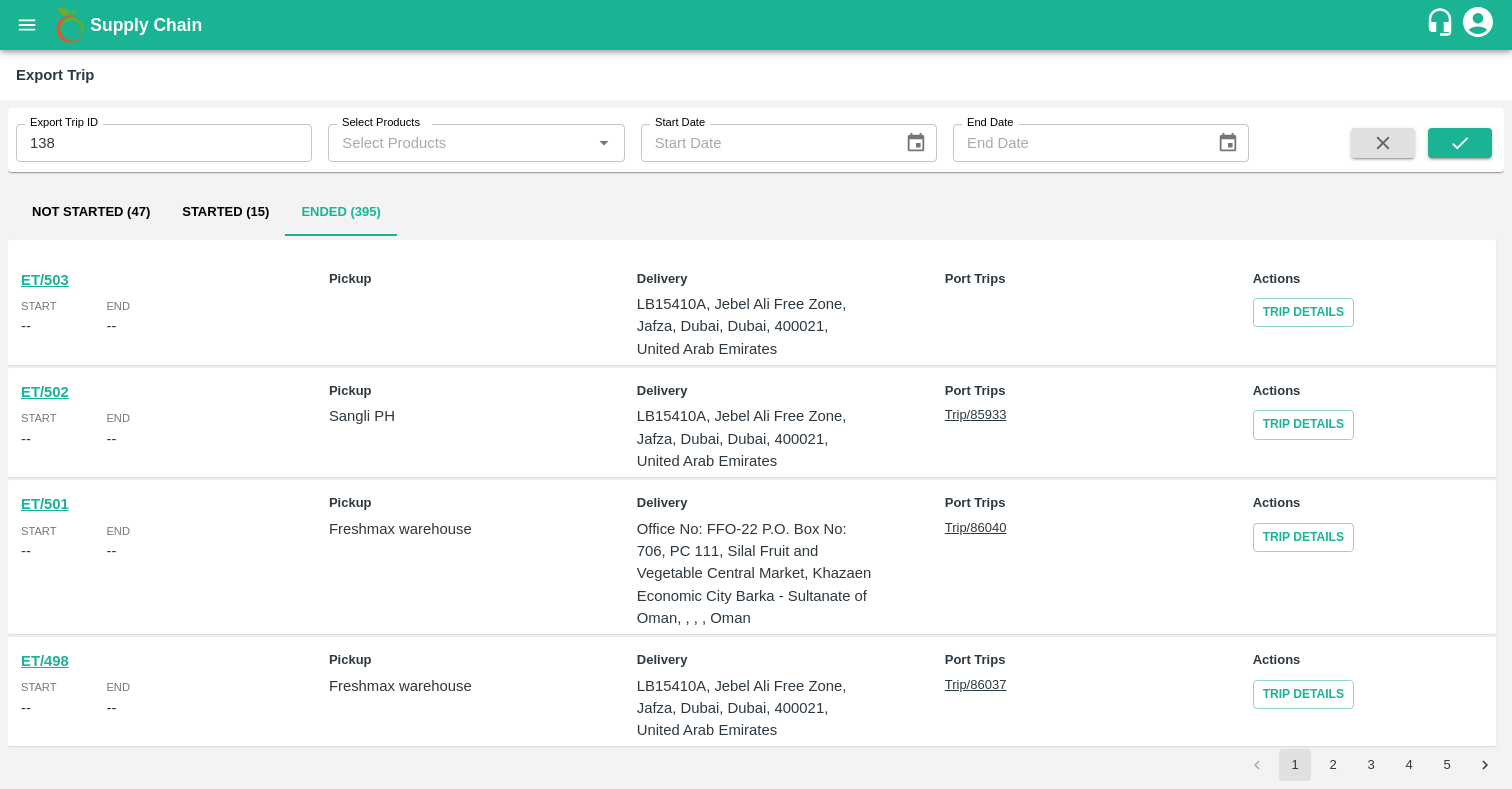 scroll, scrollTop: 0, scrollLeft: 0, axis: both 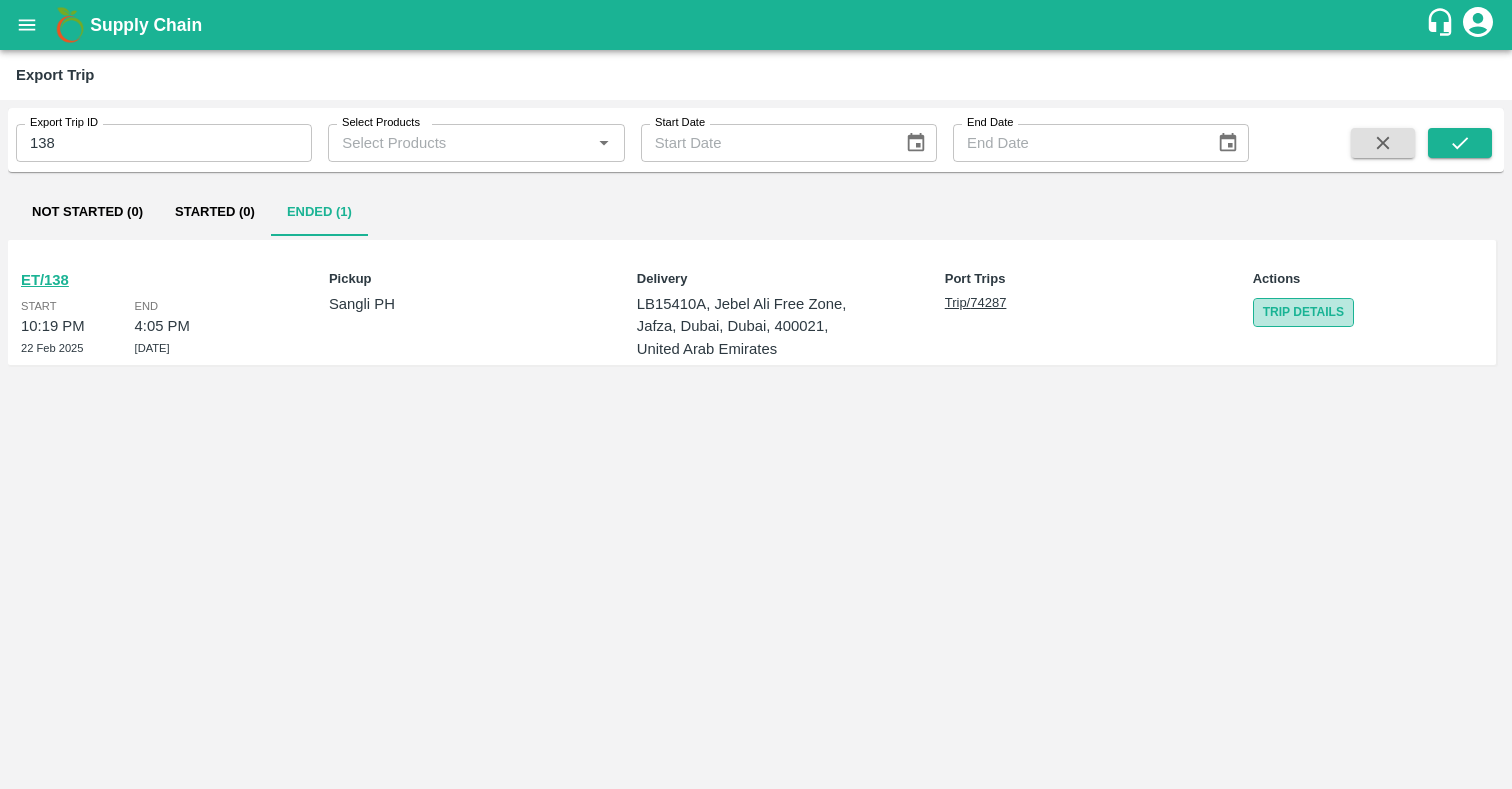 click on "Trip Details" at bounding box center [1303, 312] 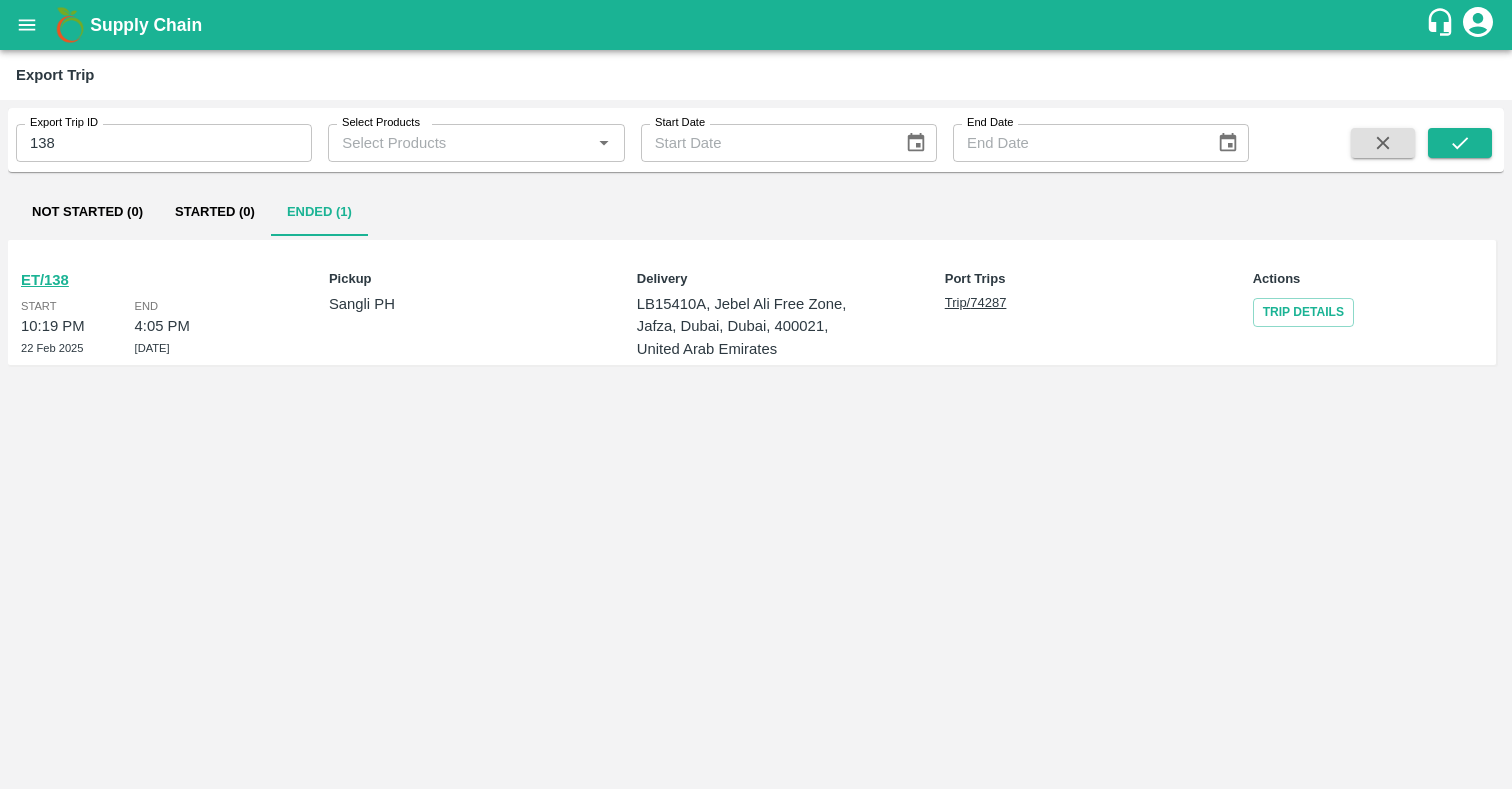 click on "Trip/ 74287" at bounding box center (1062, 303) 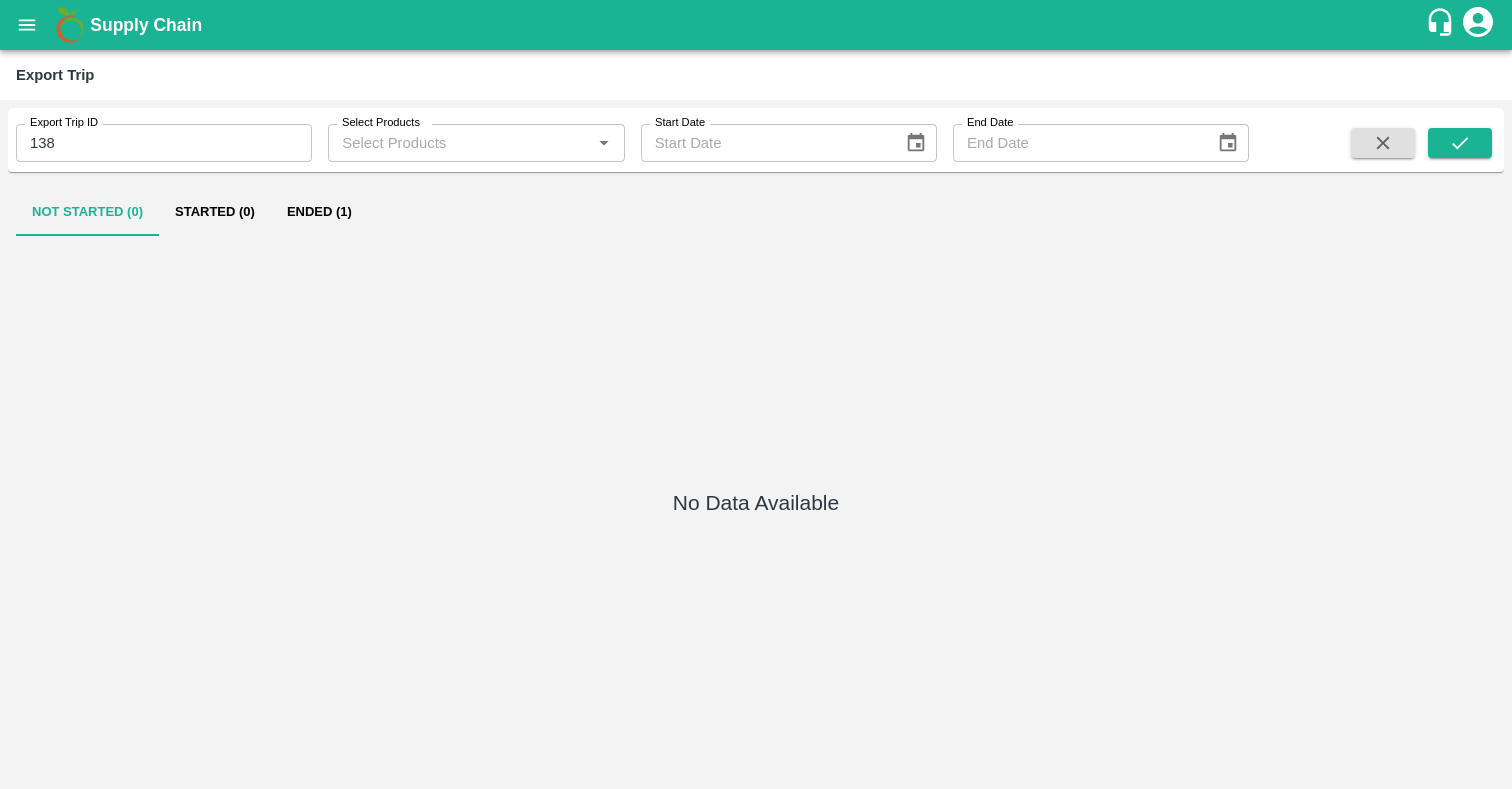 click on "Ended (1)" at bounding box center [319, 212] 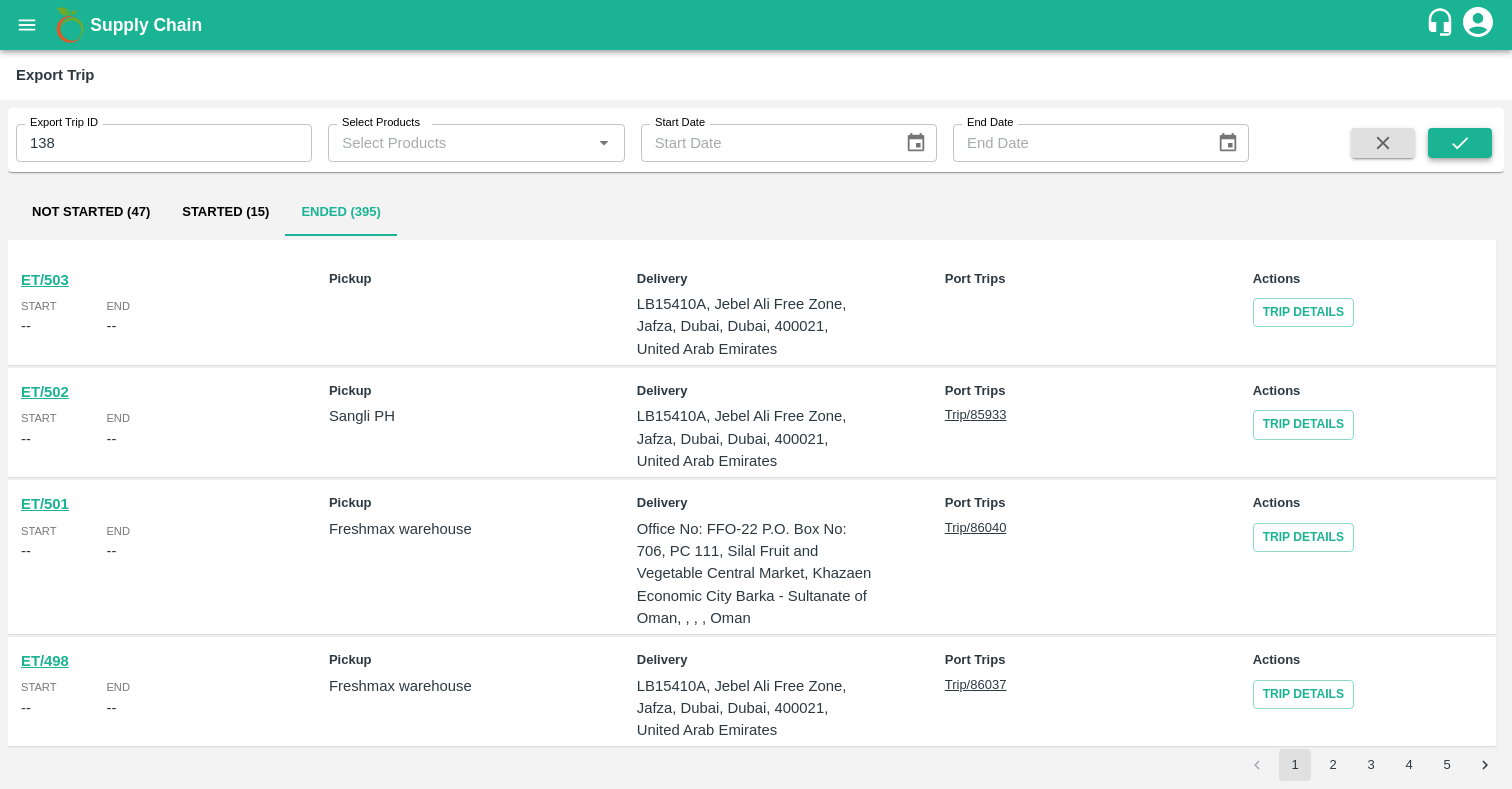 click 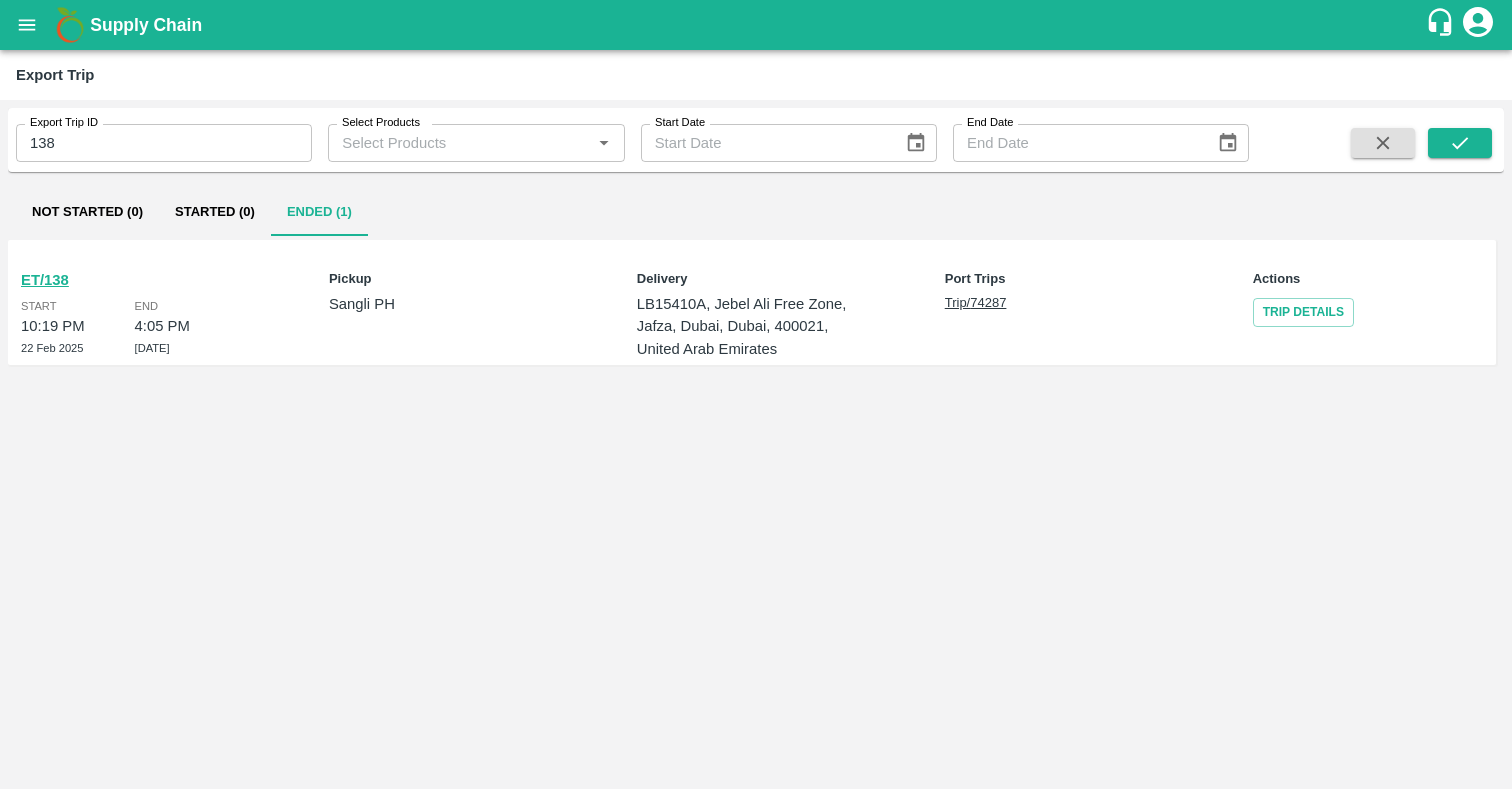 click on "ET/138" at bounding box center [45, 280] 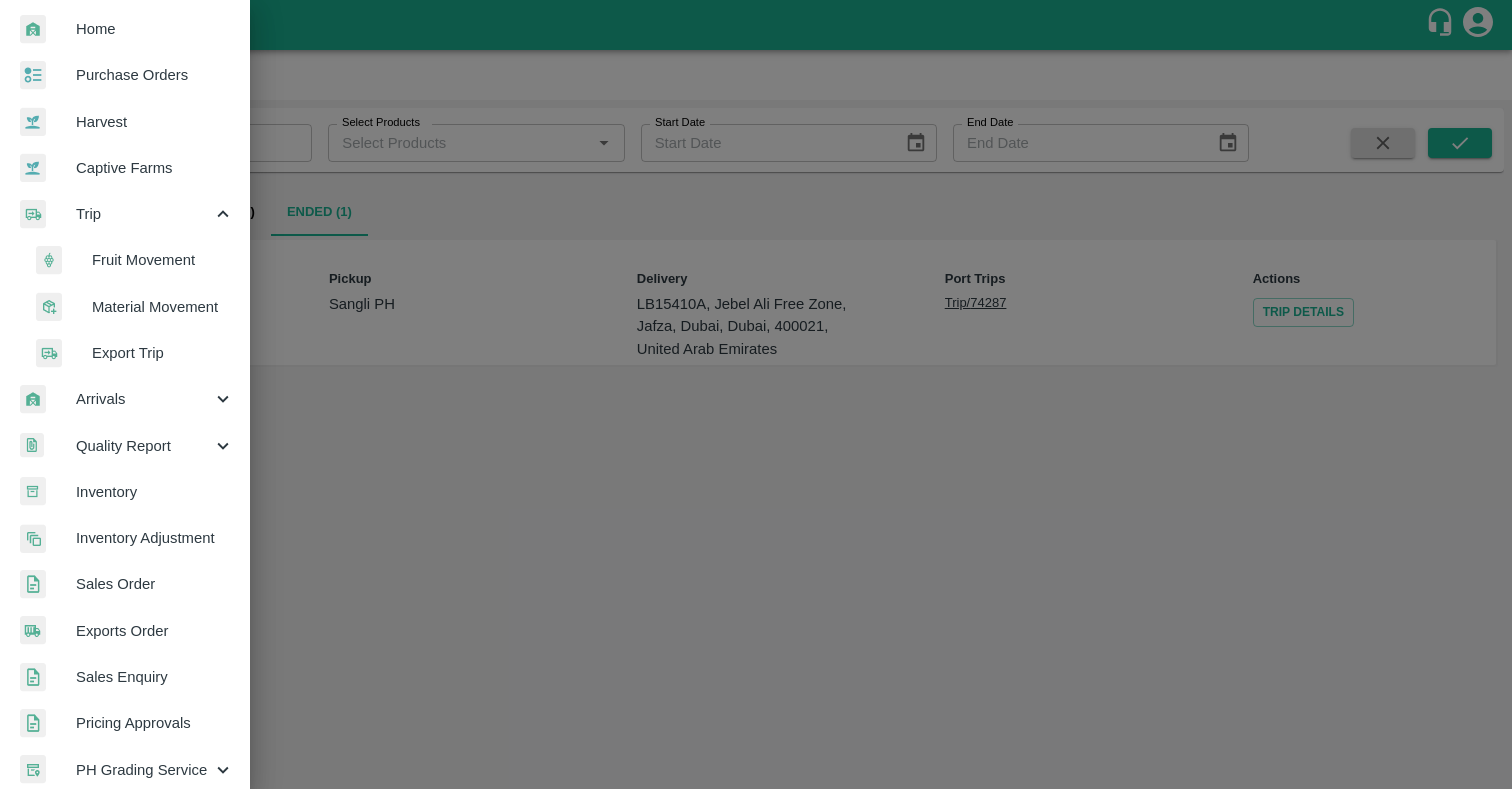 scroll, scrollTop: 59, scrollLeft: 0, axis: vertical 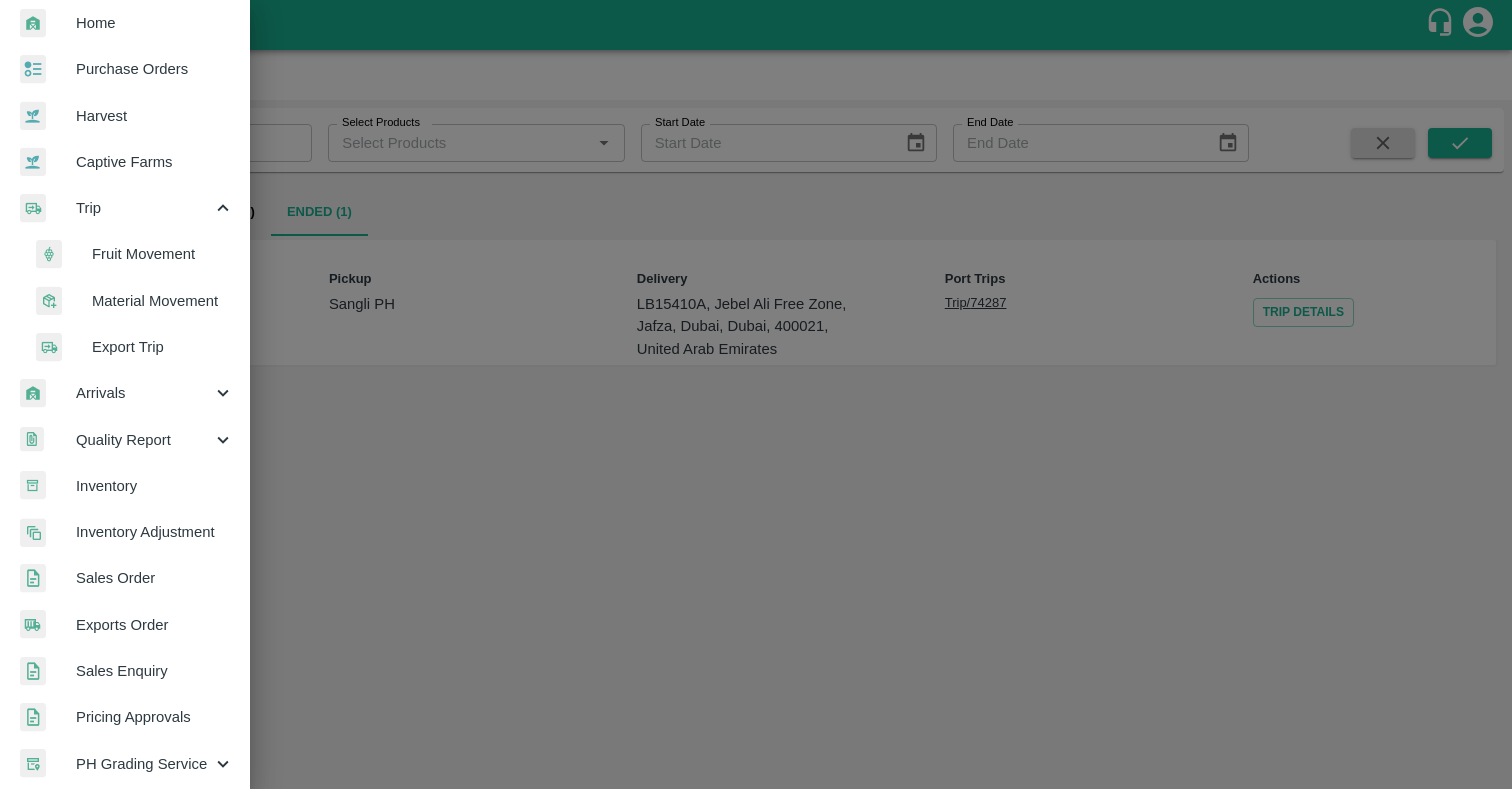 click on "Fruit Movement" at bounding box center [163, 254] 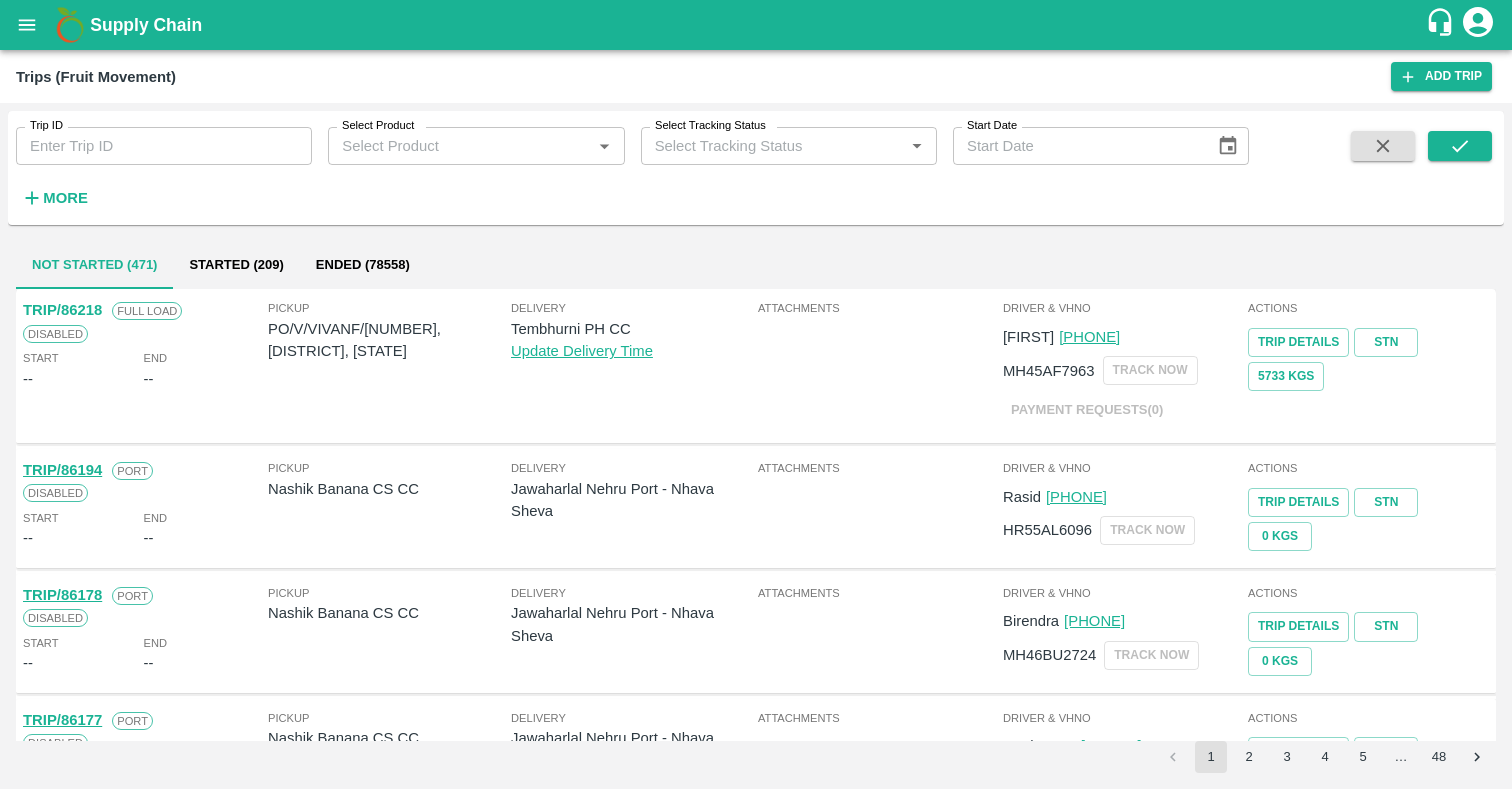click on "Trip ID" at bounding box center [164, 146] 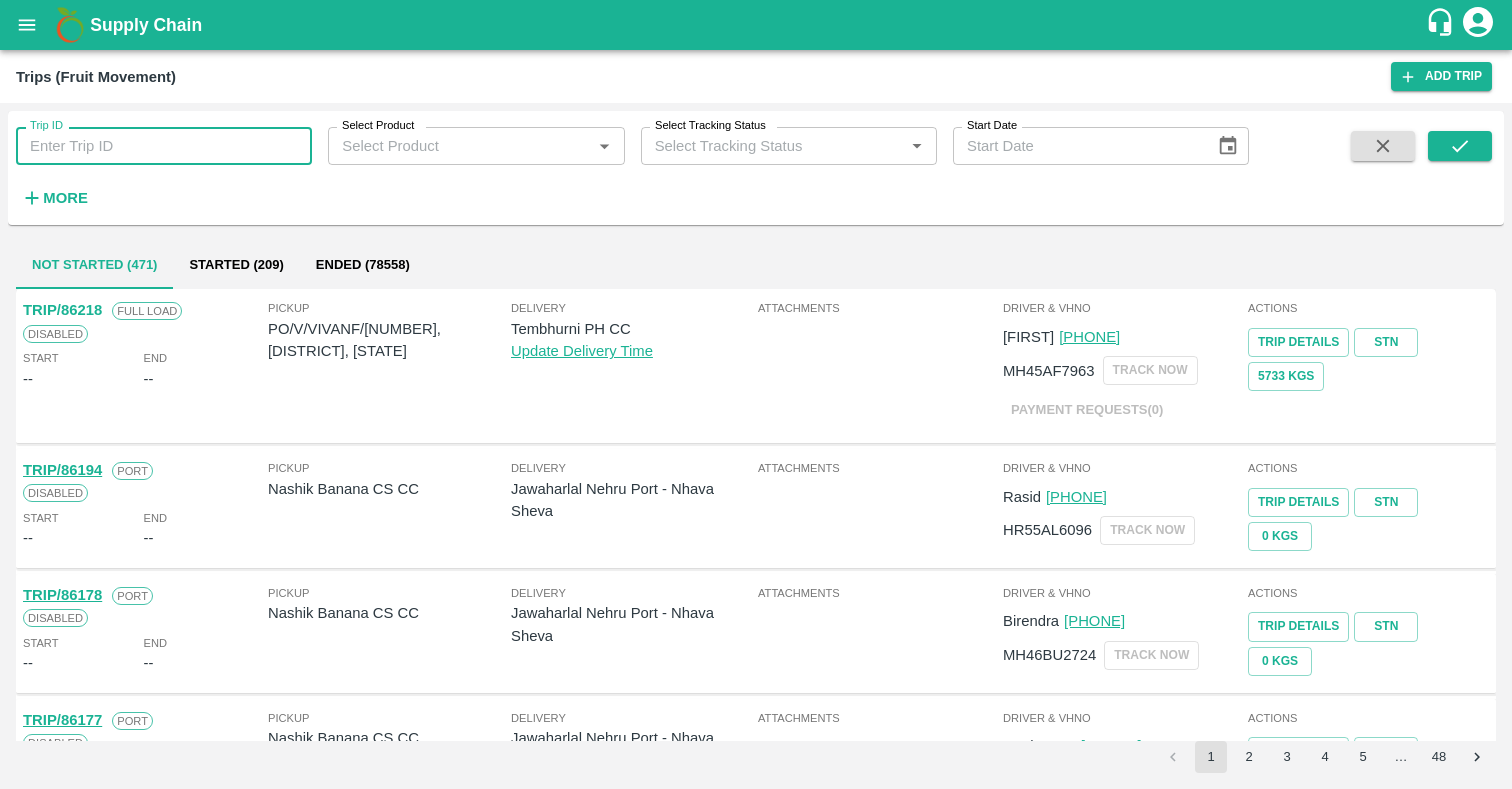 paste on "66003.0" 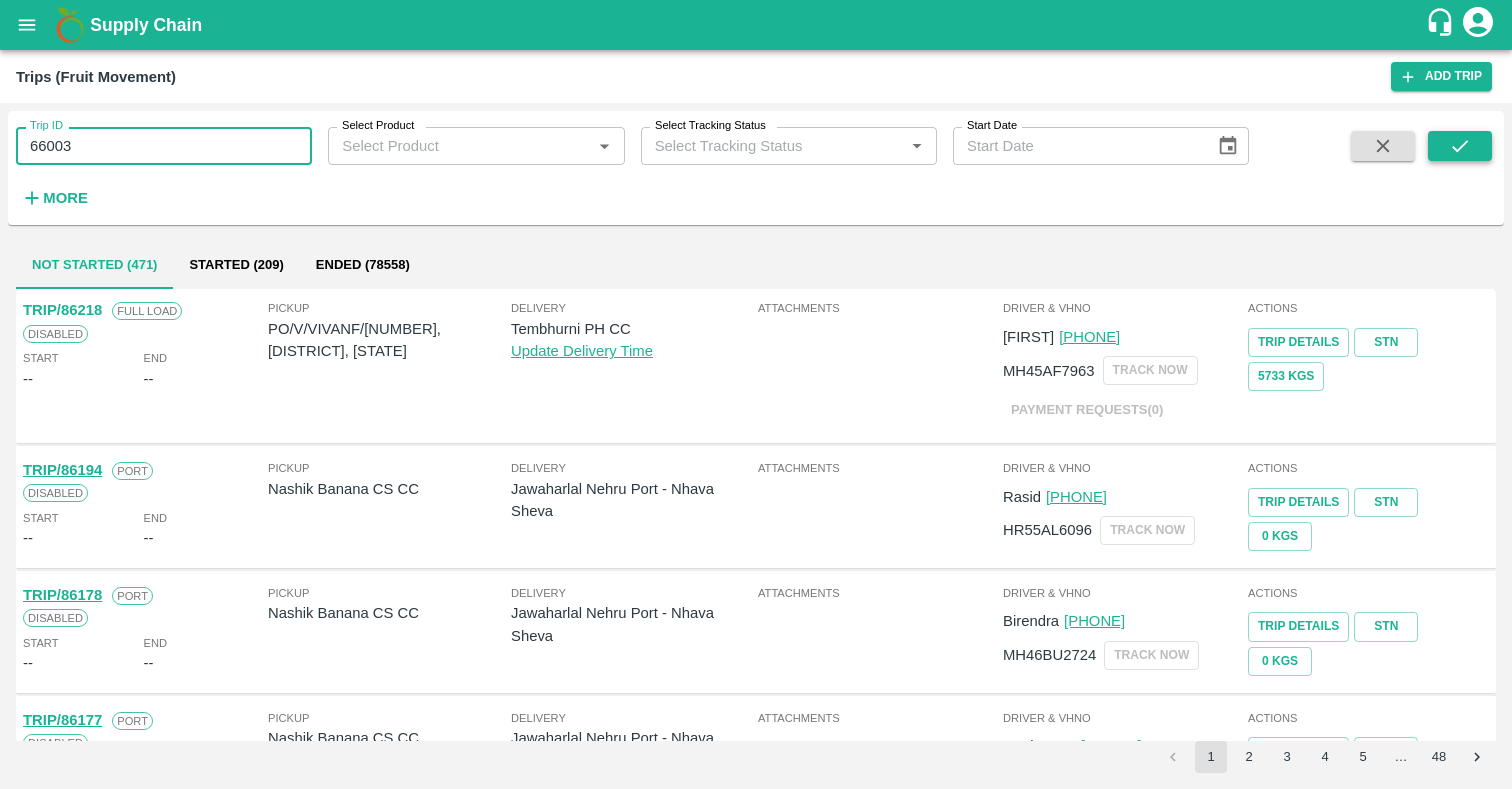 type on "66003" 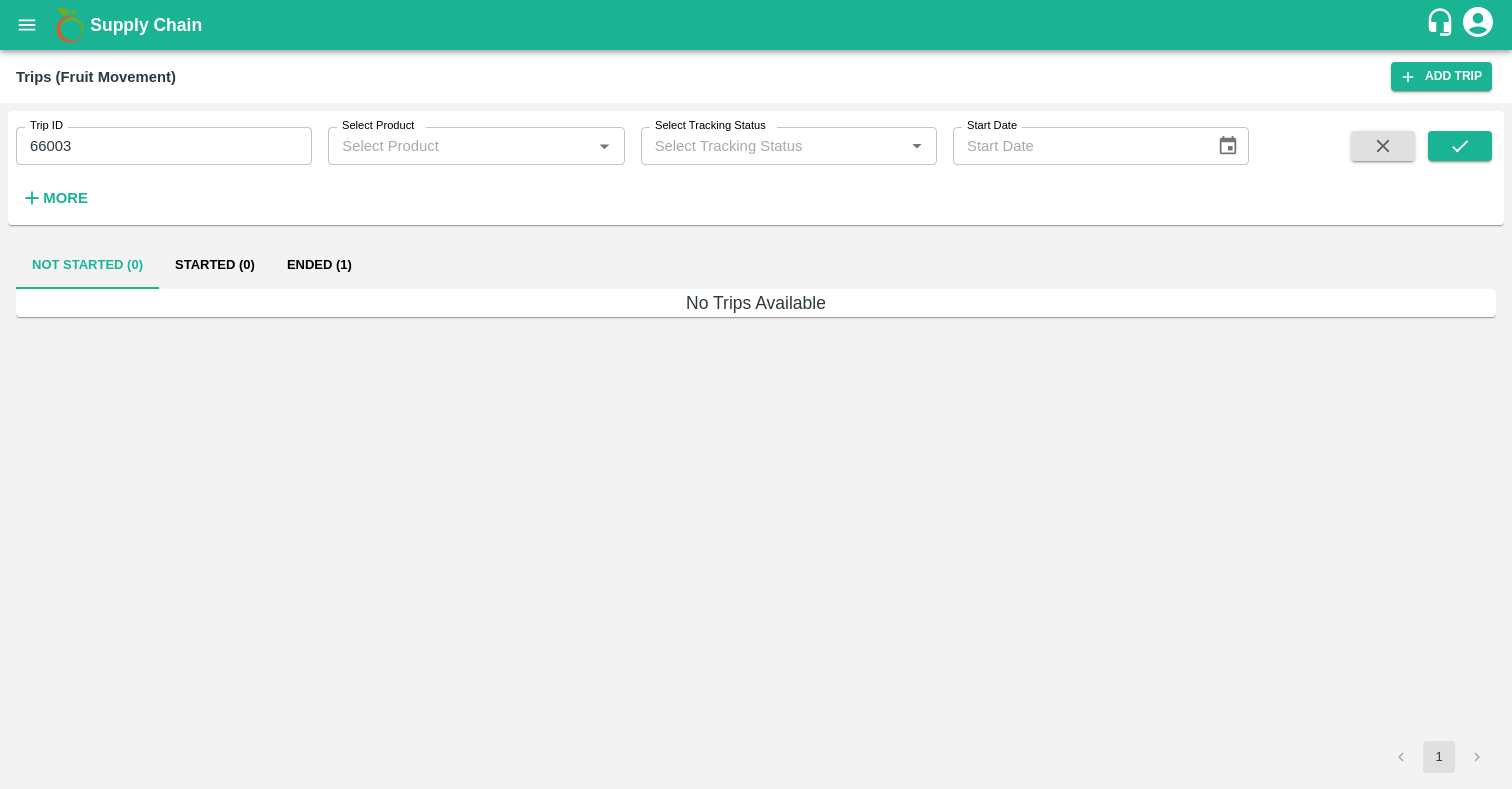 click on "Ended (1)" at bounding box center (319, 265) 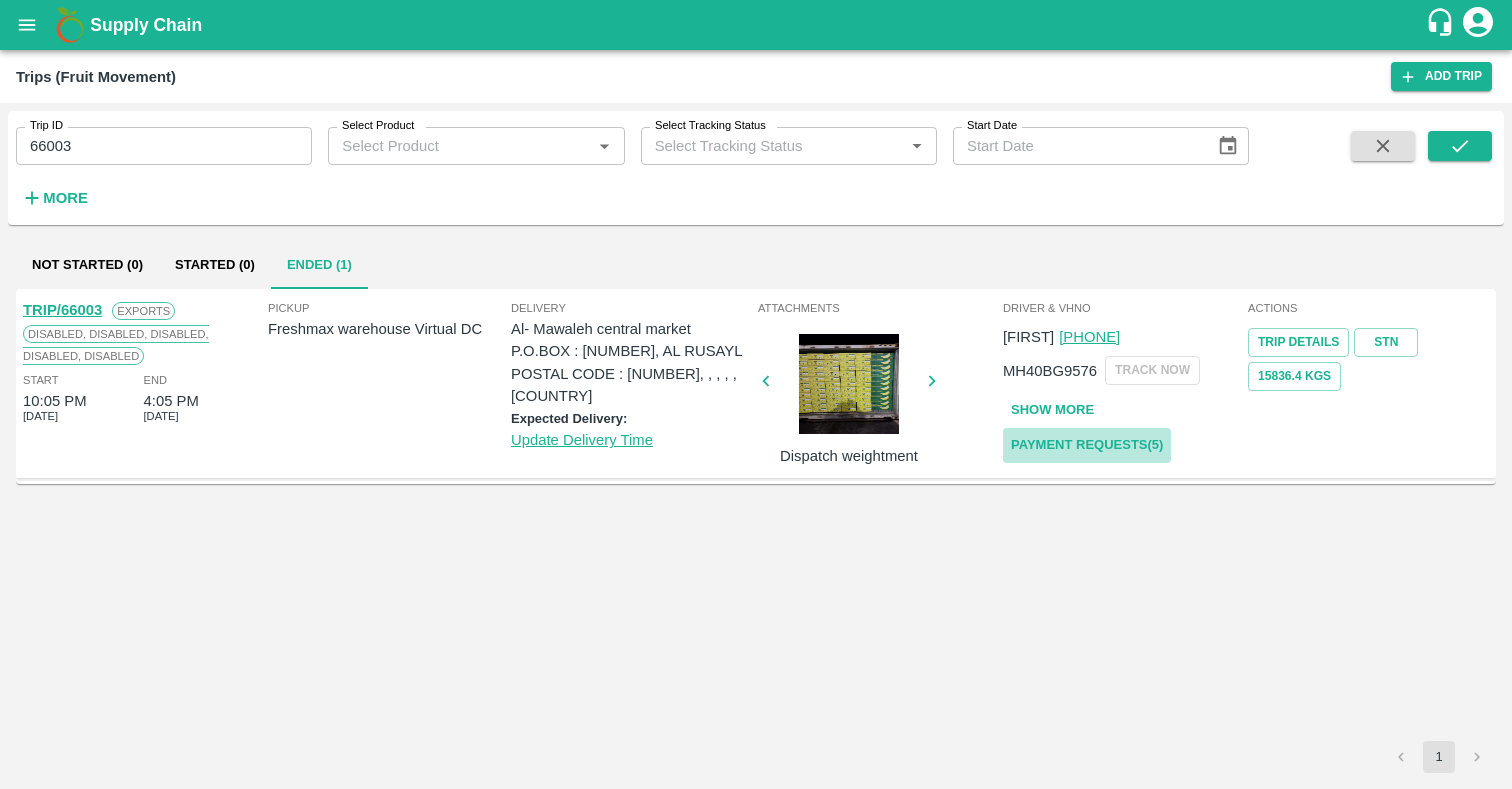 click on "Payment Requests( 5 )" at bounding box center (1087, 445) 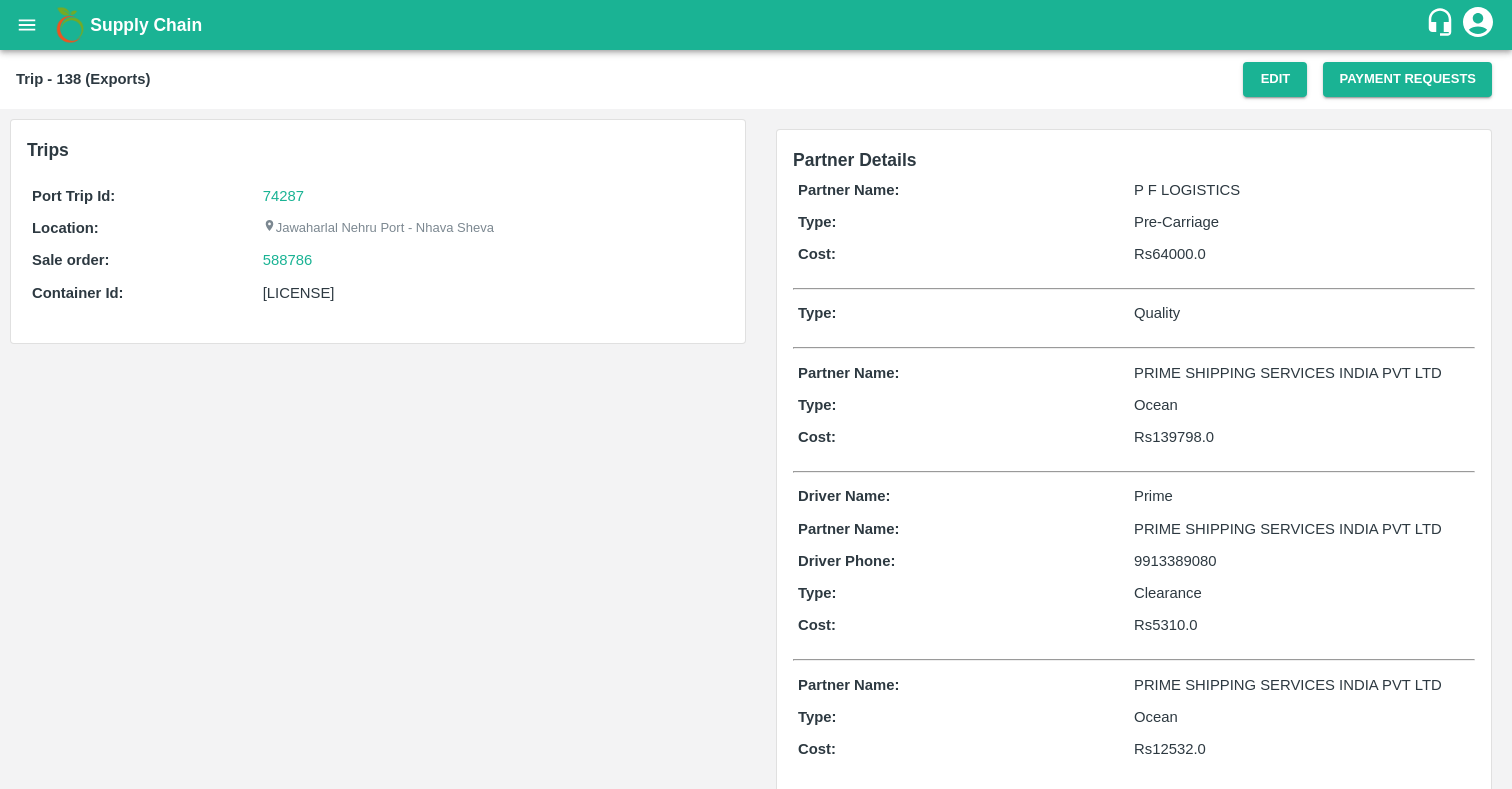 scroll, scrollTop: 0, scrollLeft: 0, axis: both 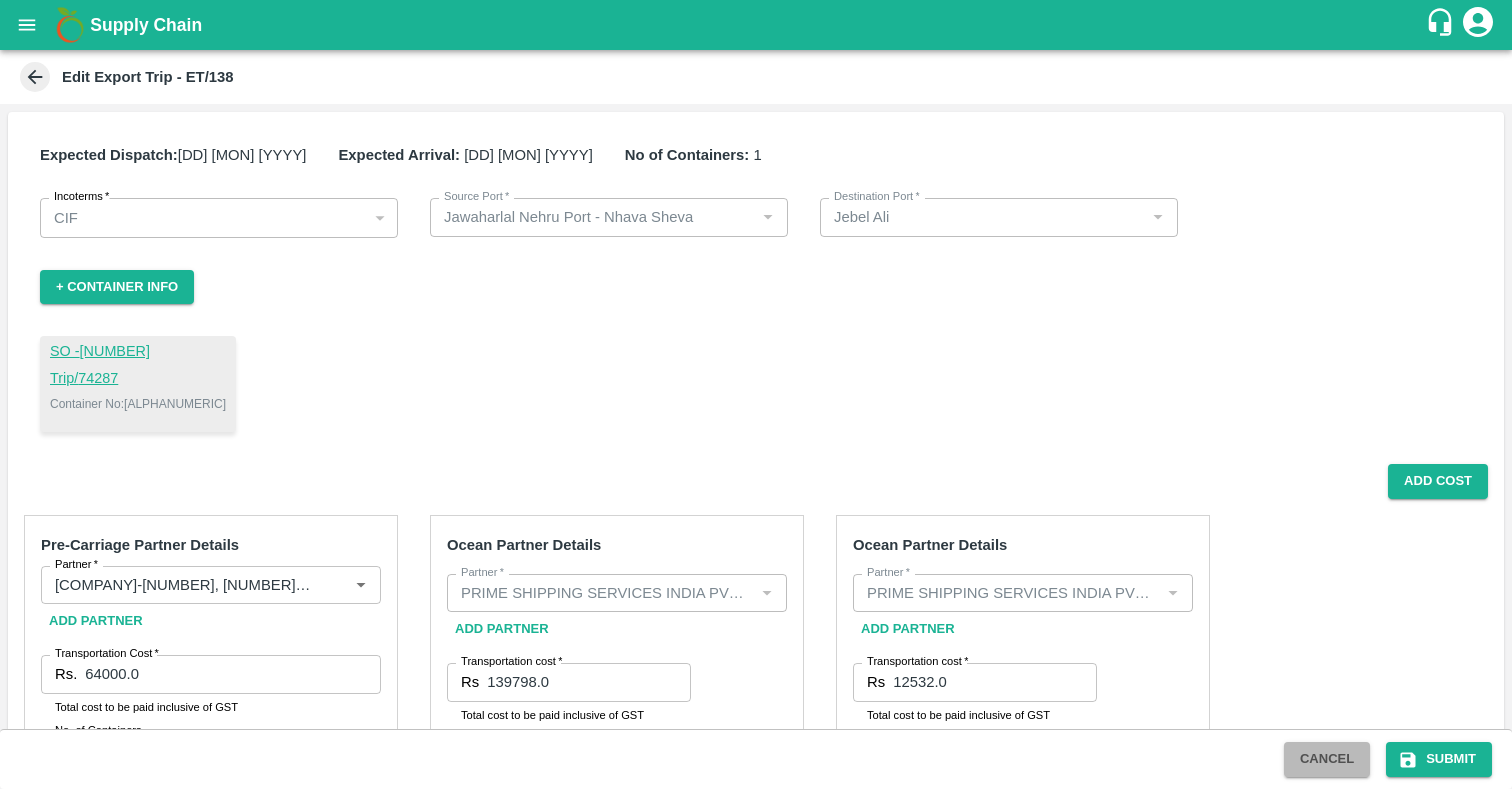 click on "Cancel" at bounding box center [1327, 759] 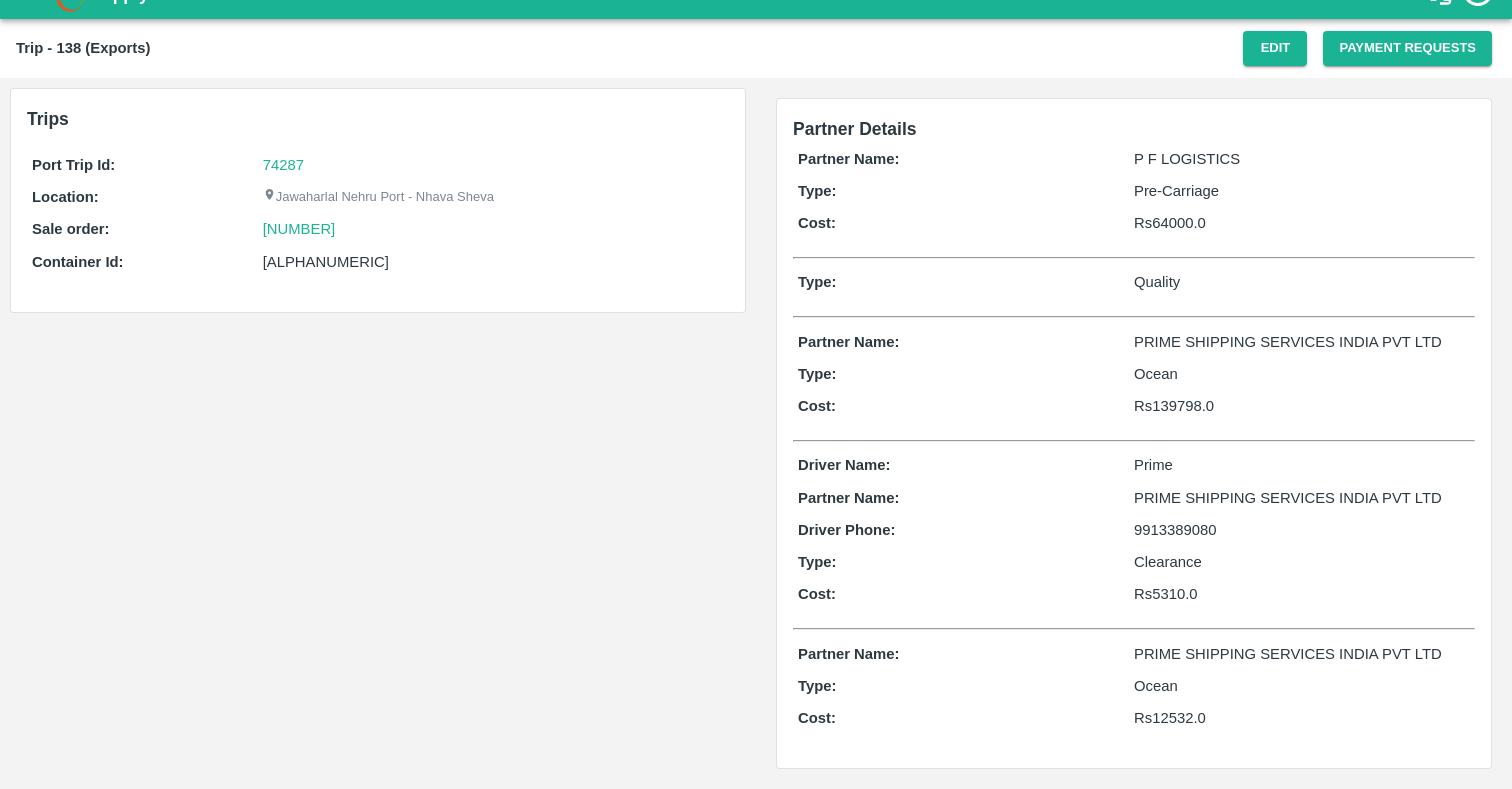 scroll, scrollTop: 0, scrollLeft: 0, axis: both 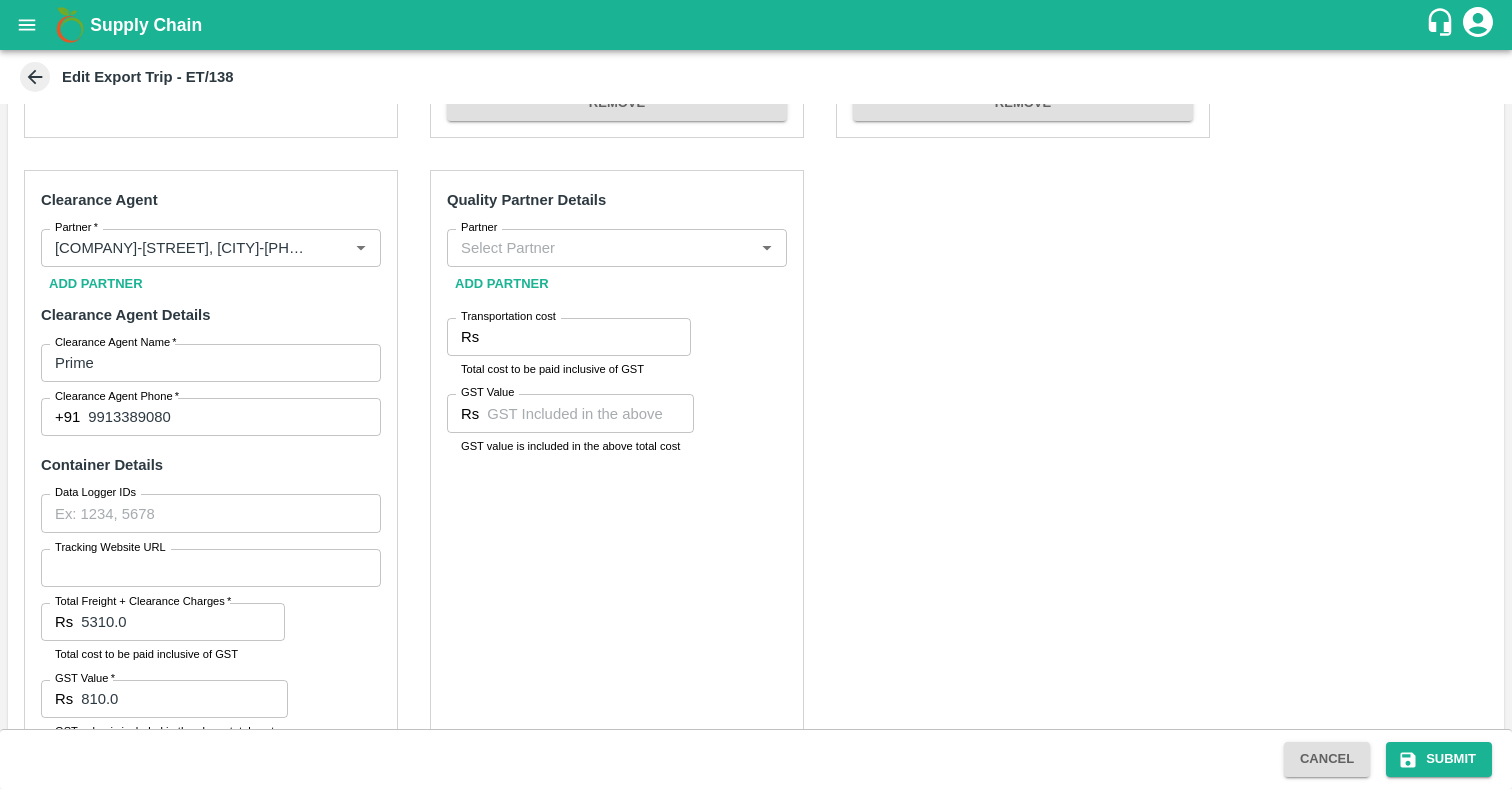 click 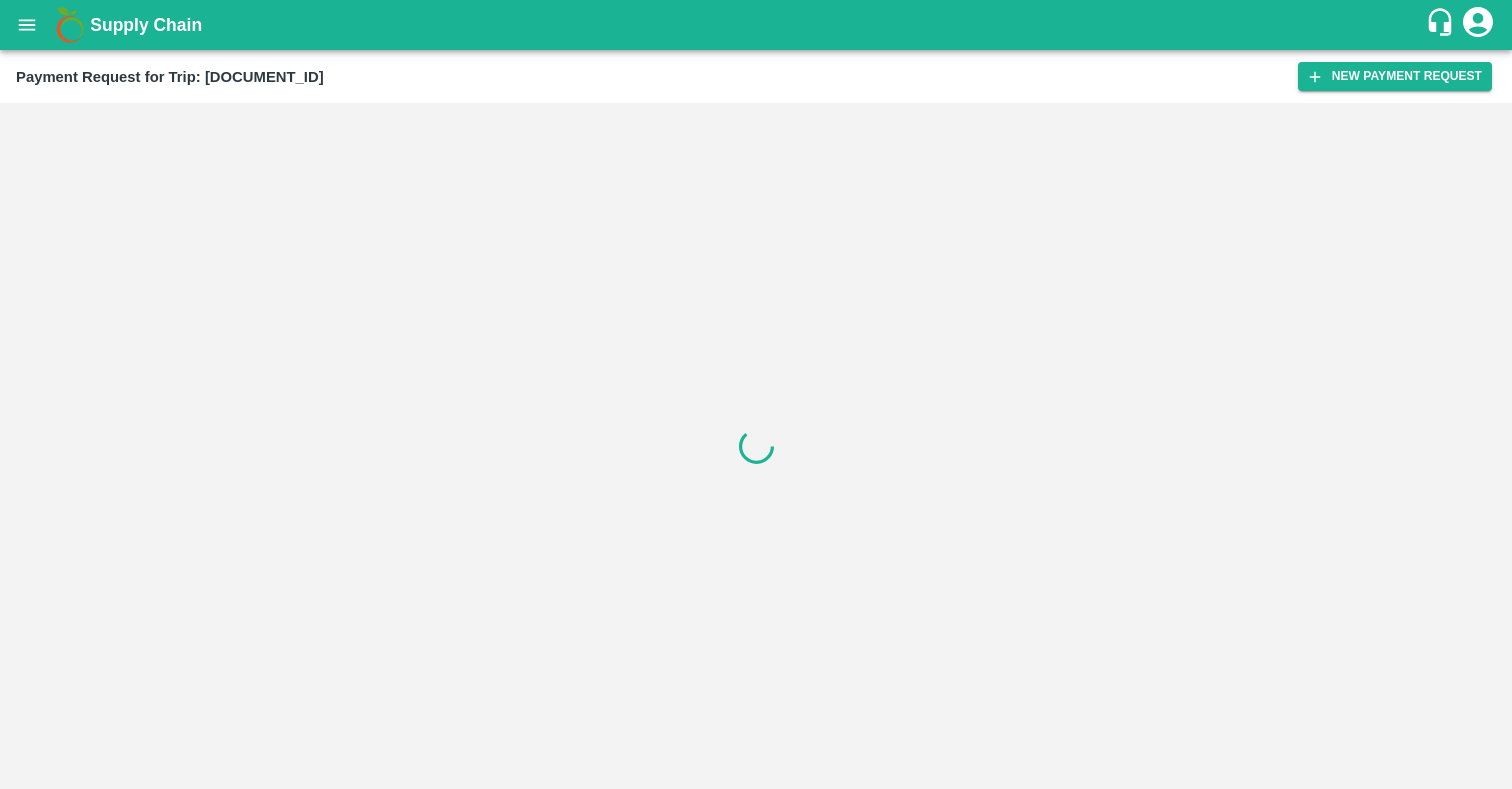 scroll, scrollTop: 0, scrollLeft: 0, axis: both 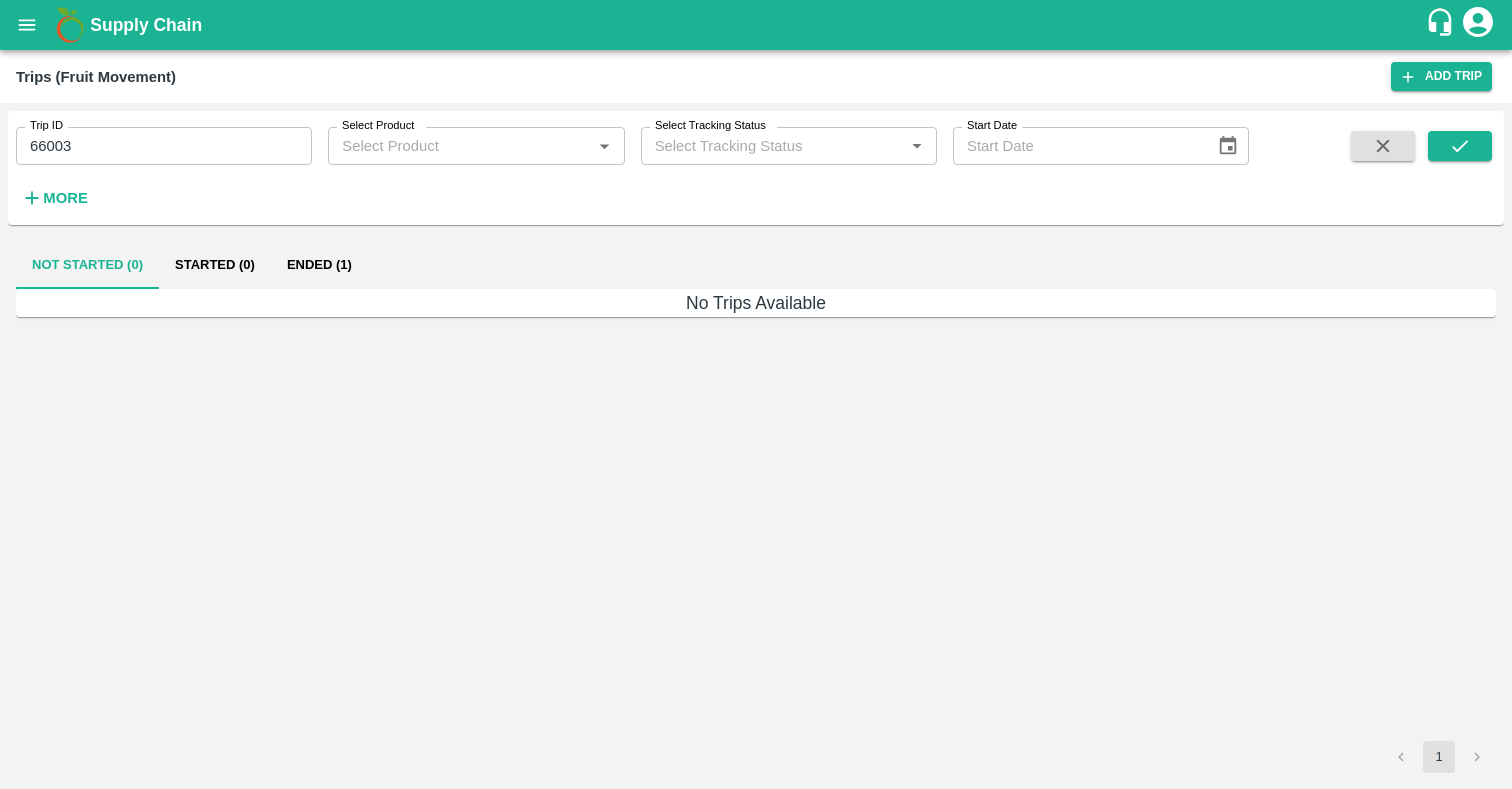 click 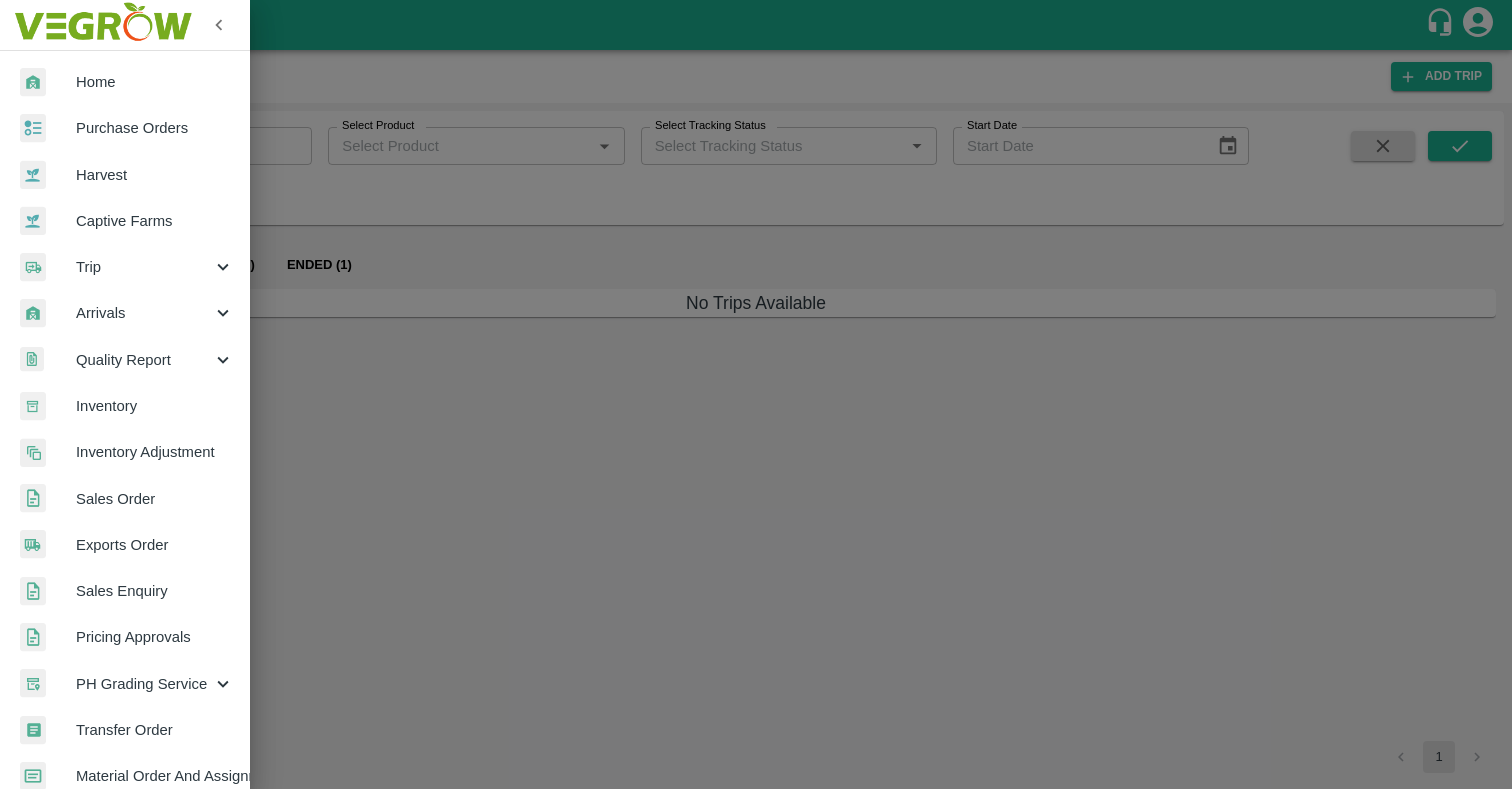 click on "Trip" at bounding box center [125, 267] 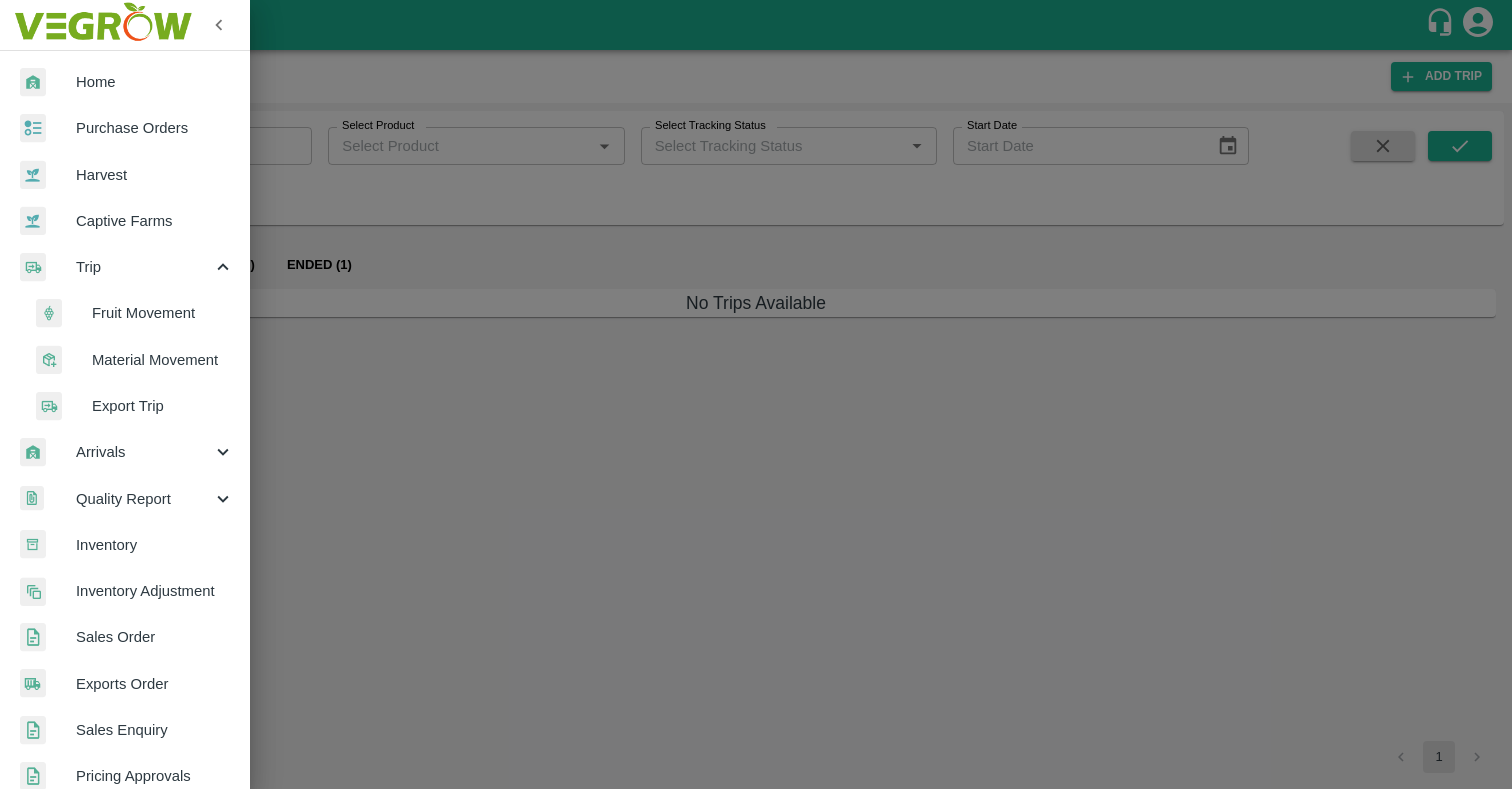 click on "Export Trip" at bounding box center (163, 406) 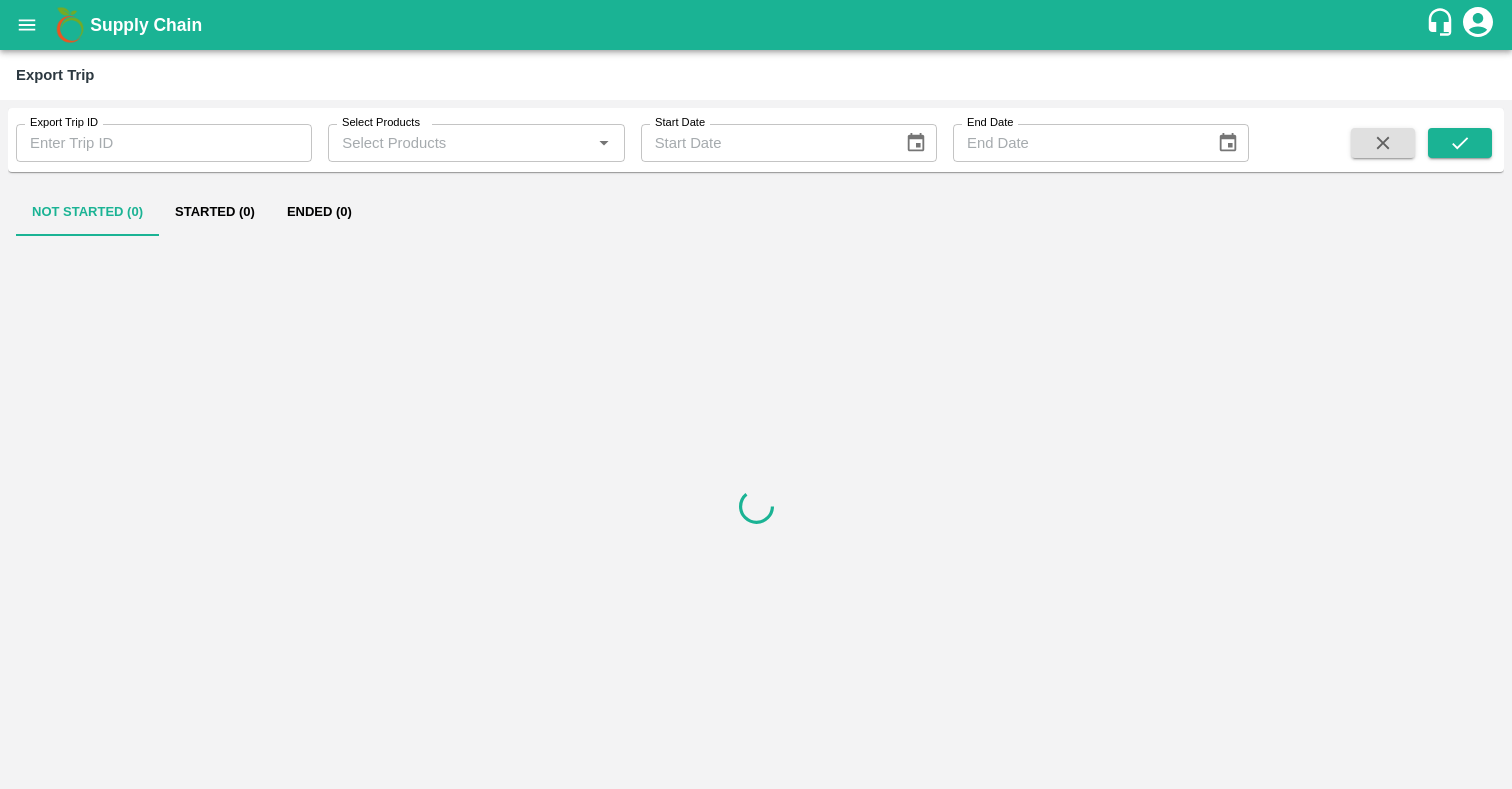 click on "Export Trip ID" at bounding box center (164, 143) 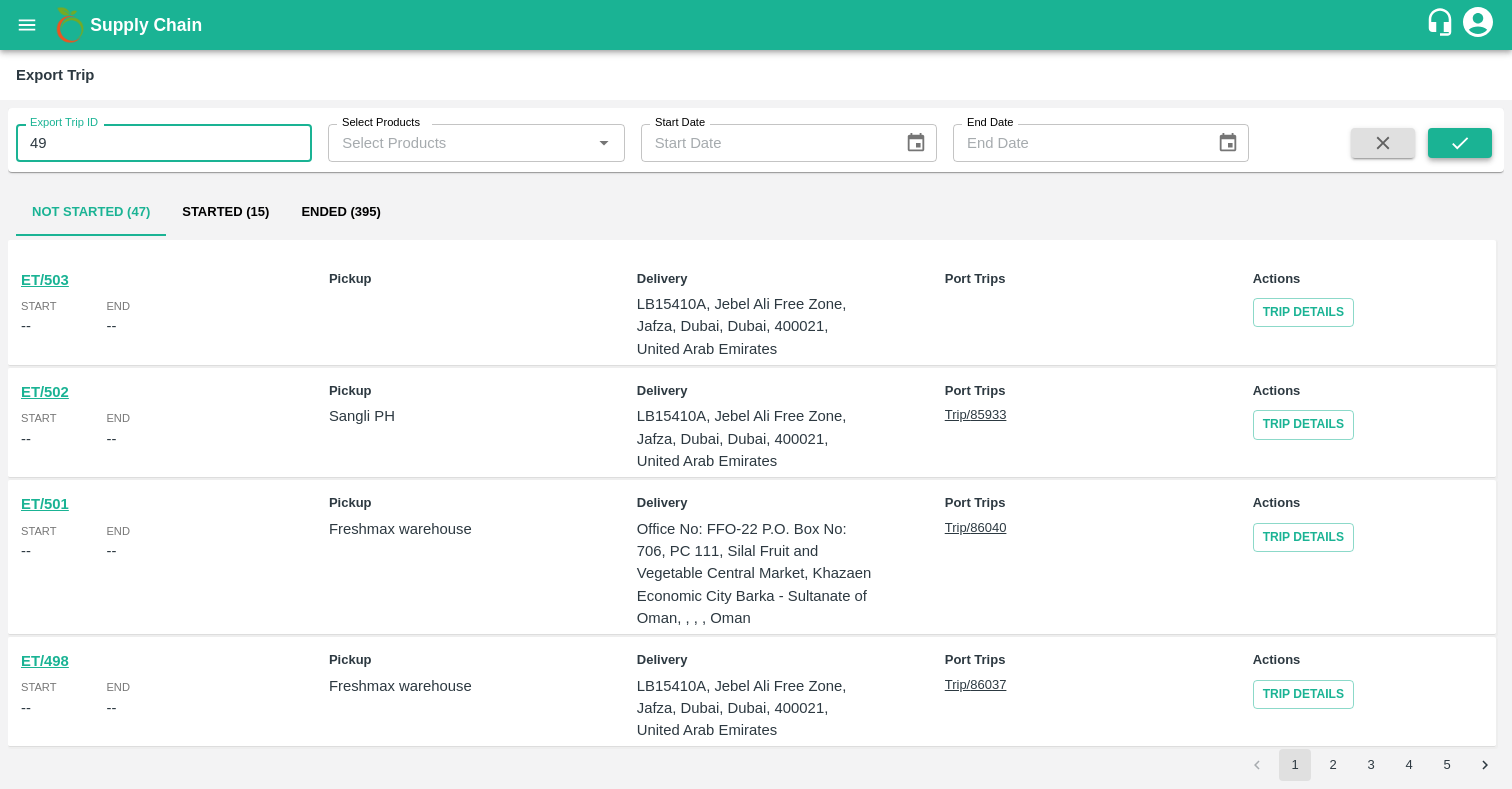 type on "49" 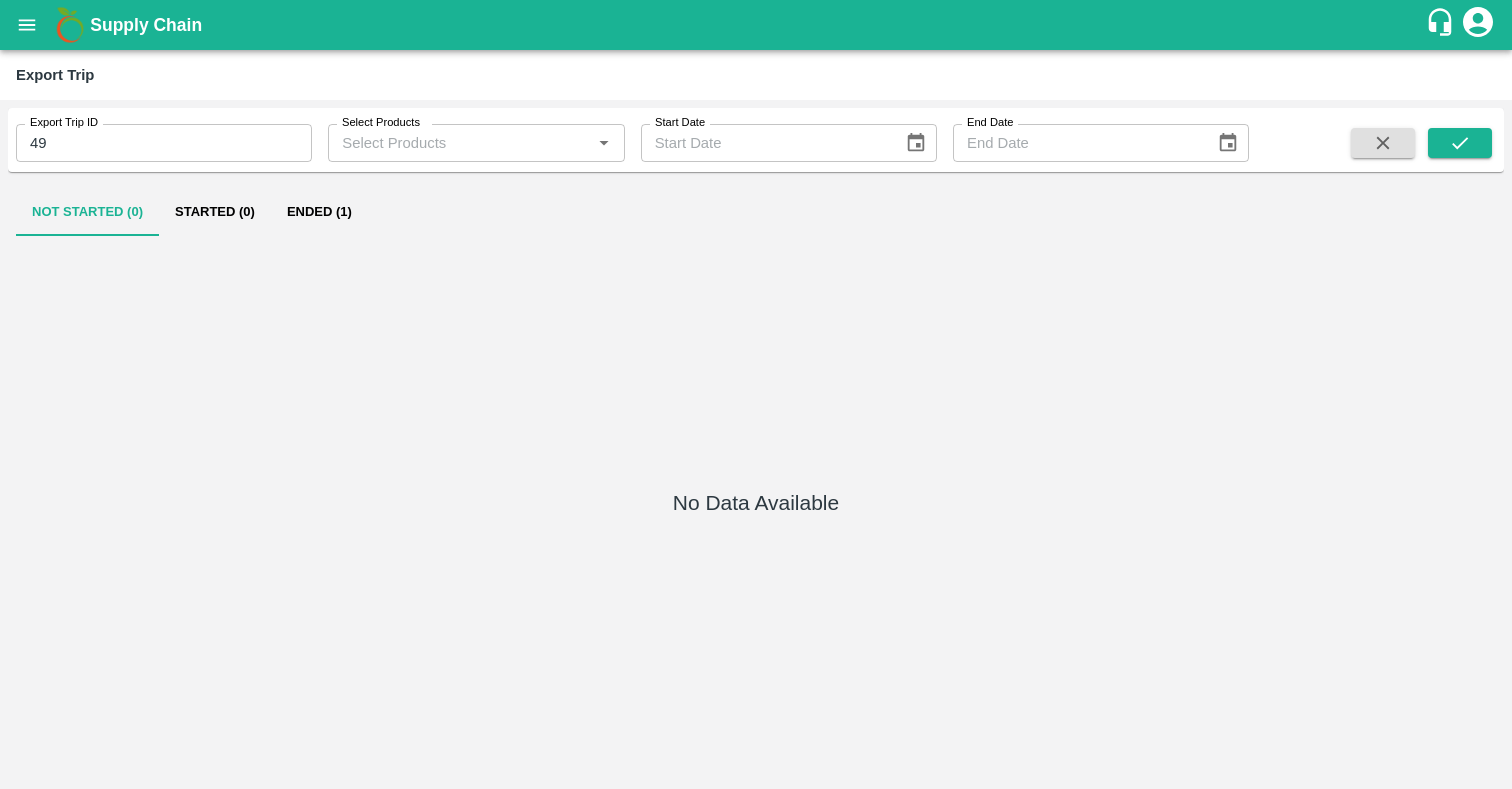 click on "Ended (1)" at bounding box center [319, 212] 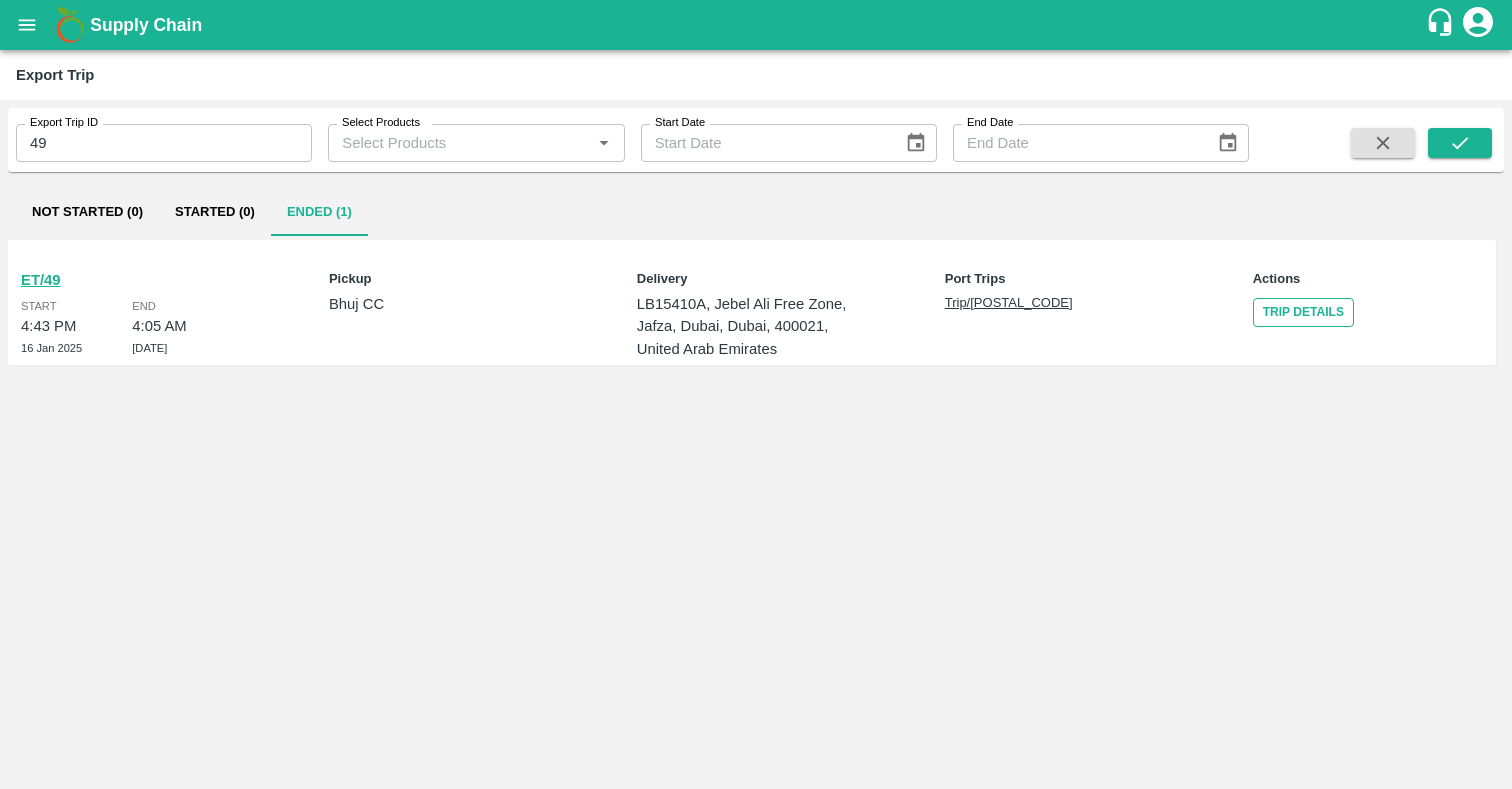click on "Trip Details" at bounding box center [1303, 312] 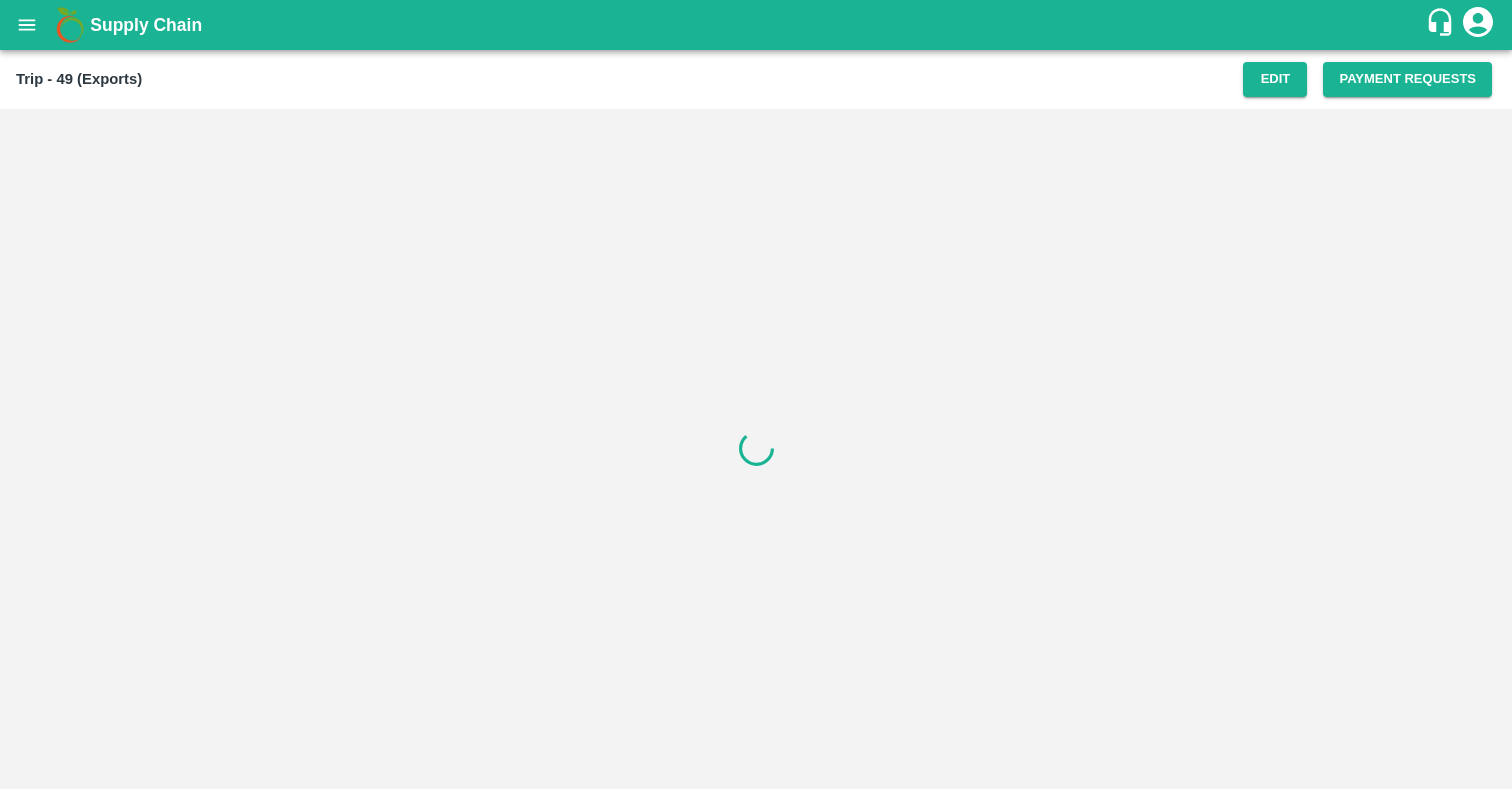scroll, scrollTop: 0, scrollLeft: 0, axis: both 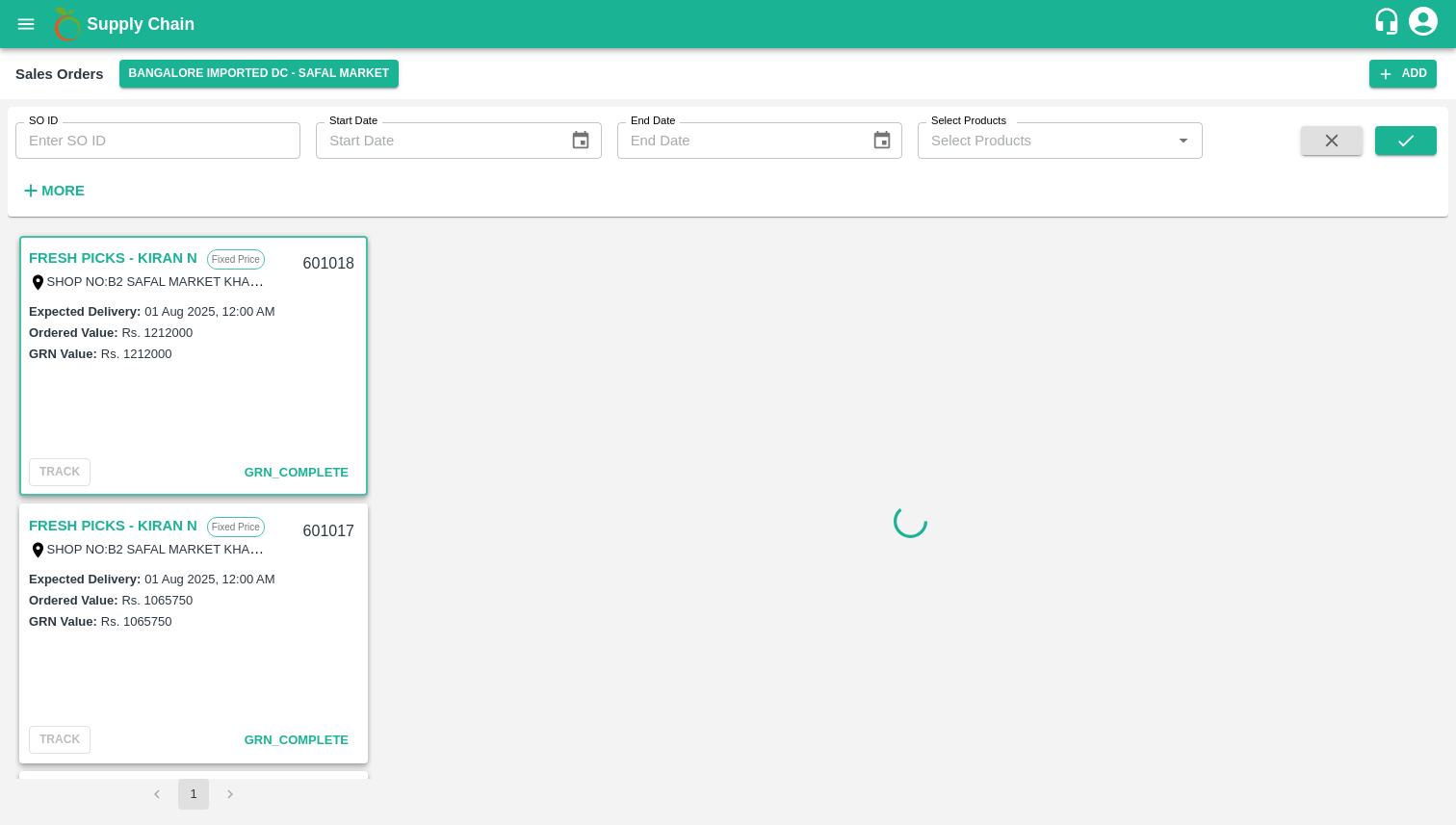 click 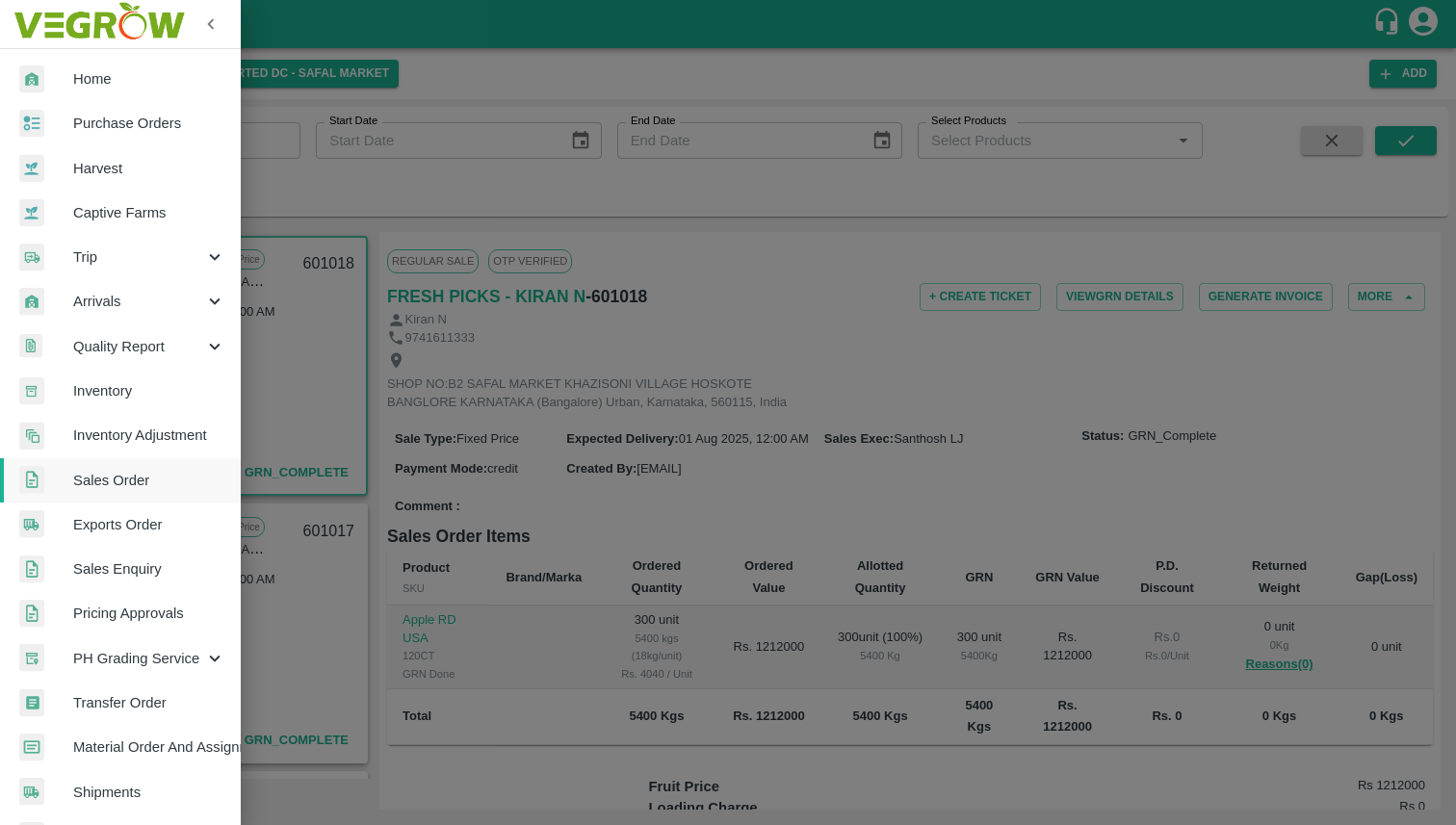 click on "Trip" at bounding box center [139, 257] 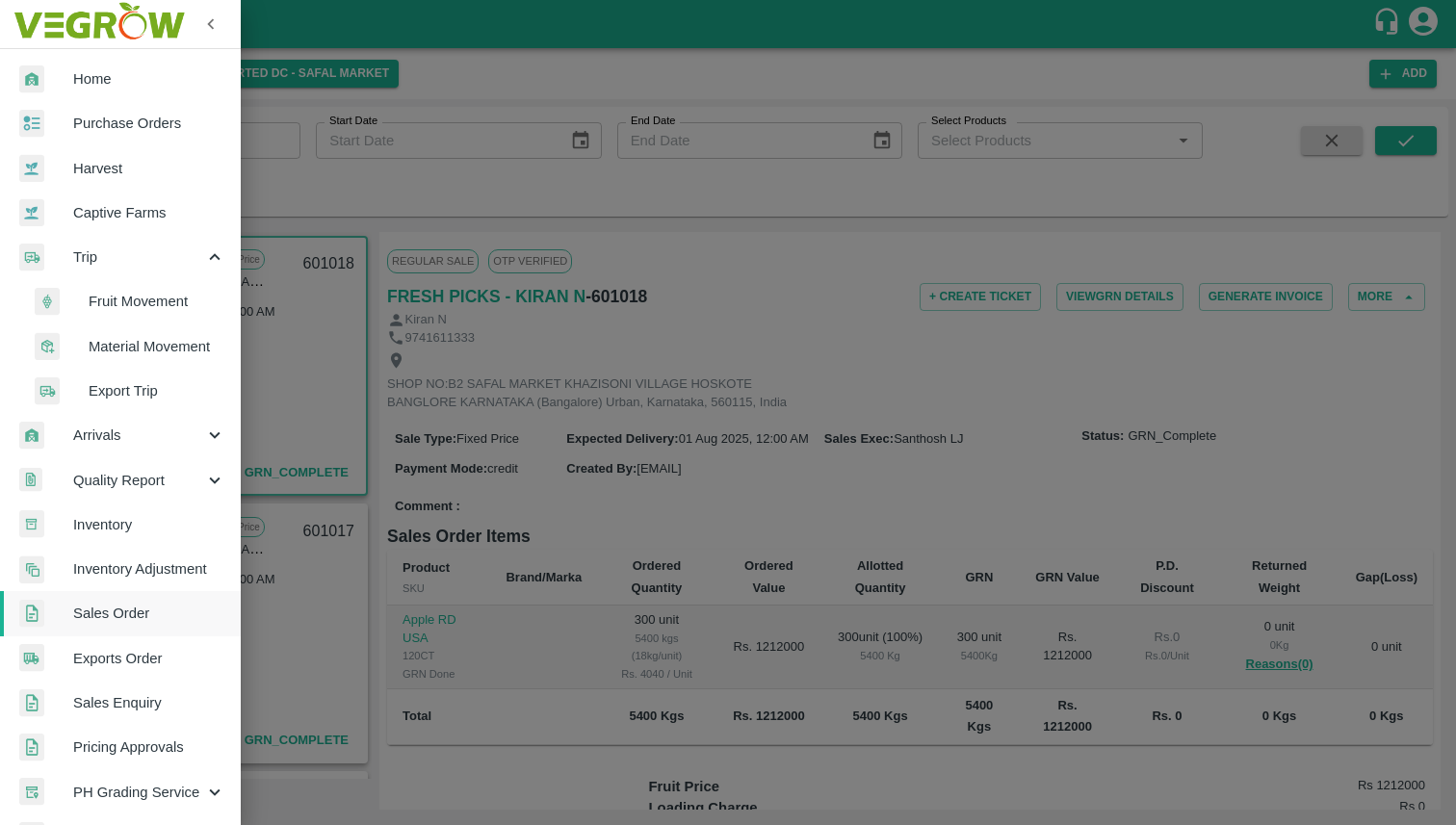 click on "Fruit Movement" at bounding box center (157, 301) 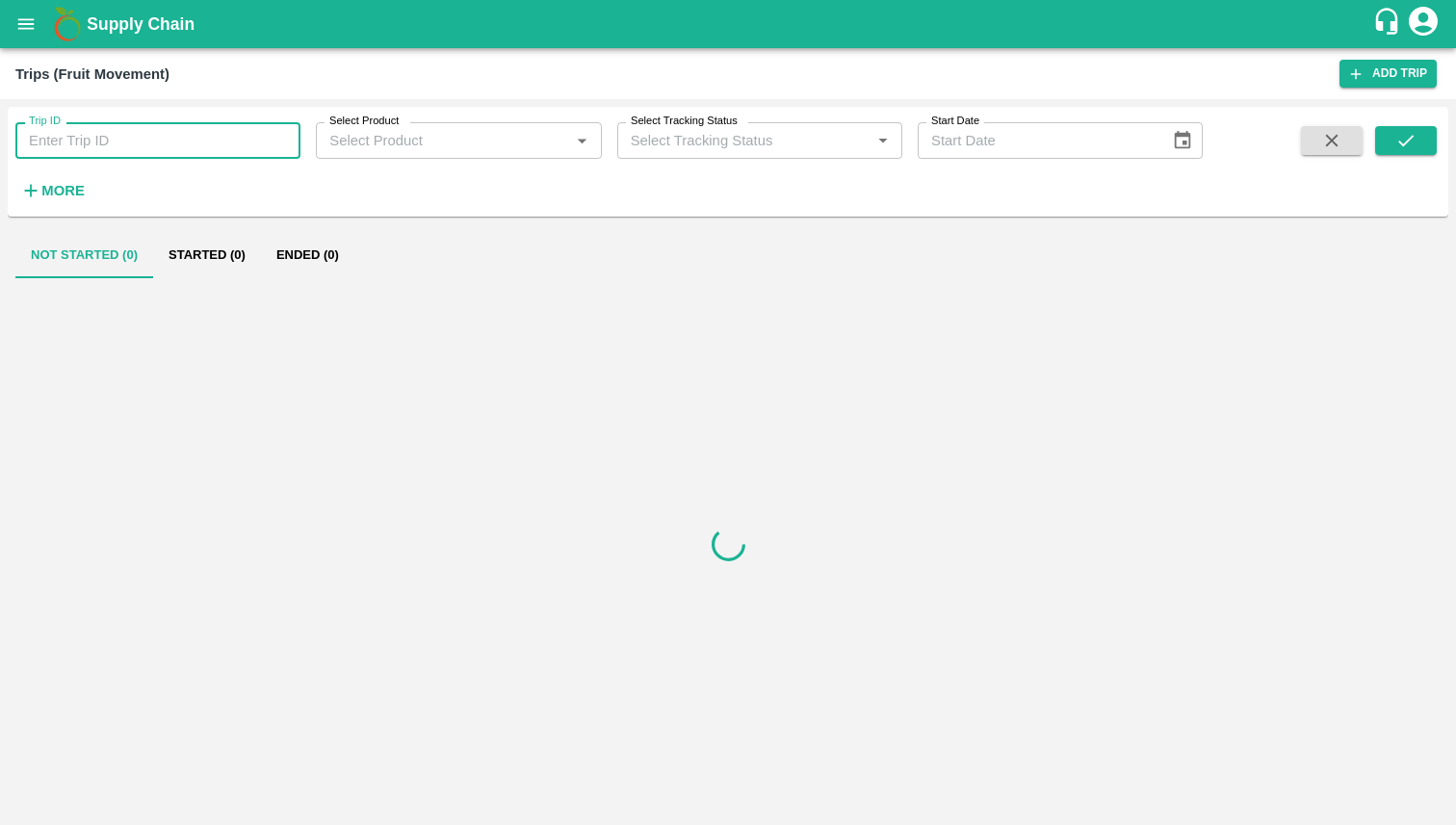 click on "Trip ID" at bounding box center [158, 141] 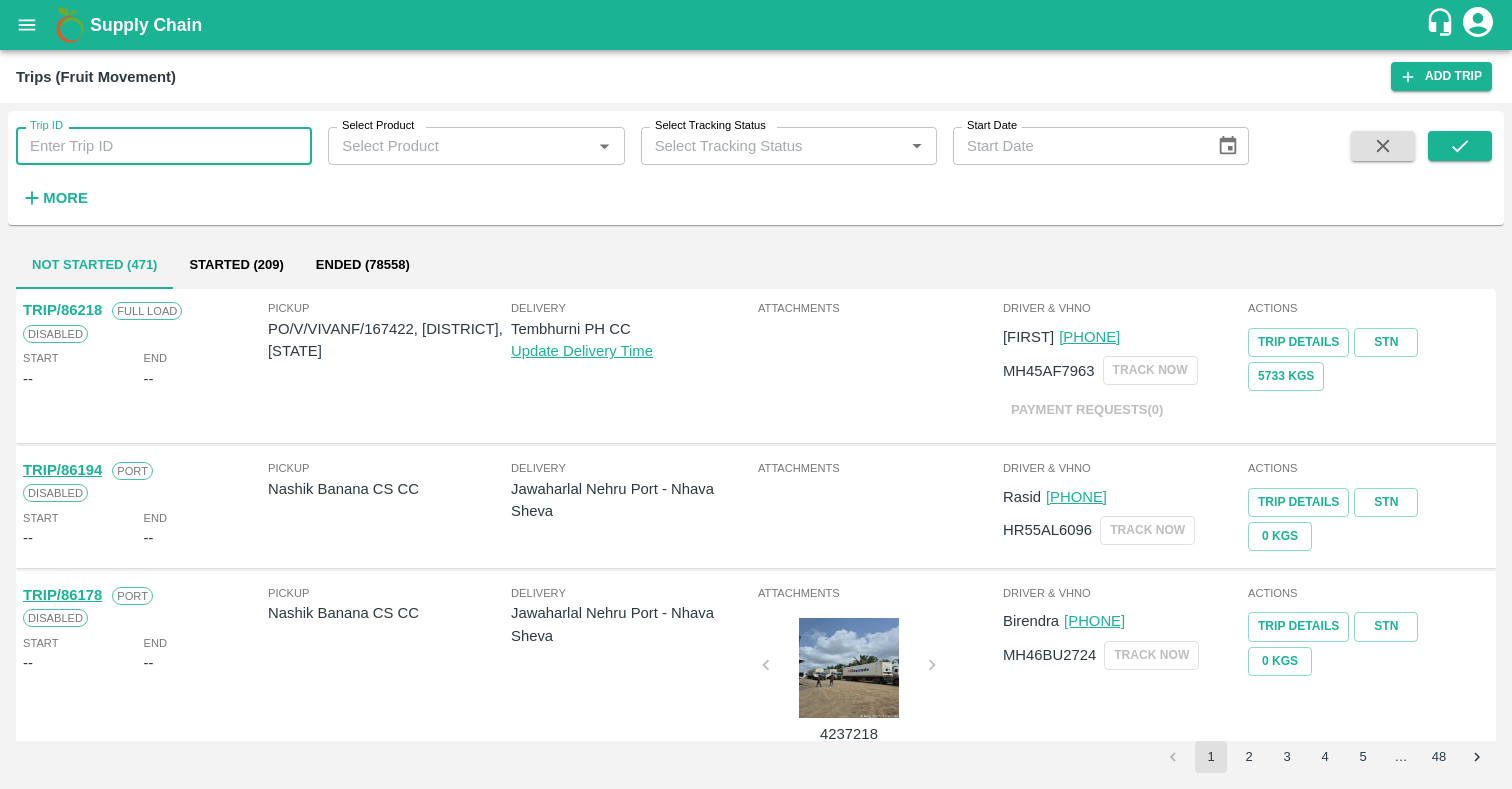 click on "Trip ID" at bounding box center [164, 146] 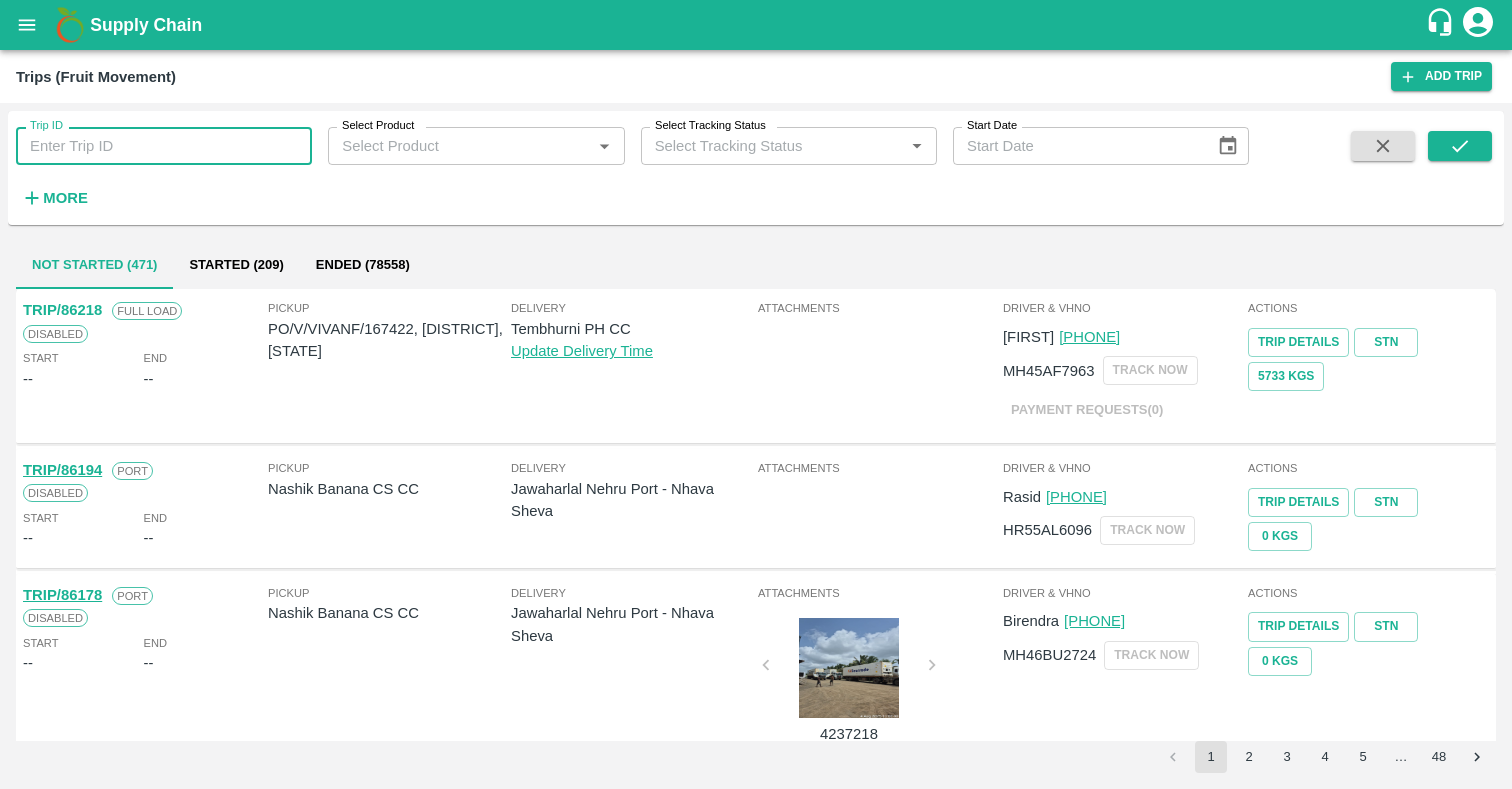 click on "Trip ID" at bounding box center [164, 146] 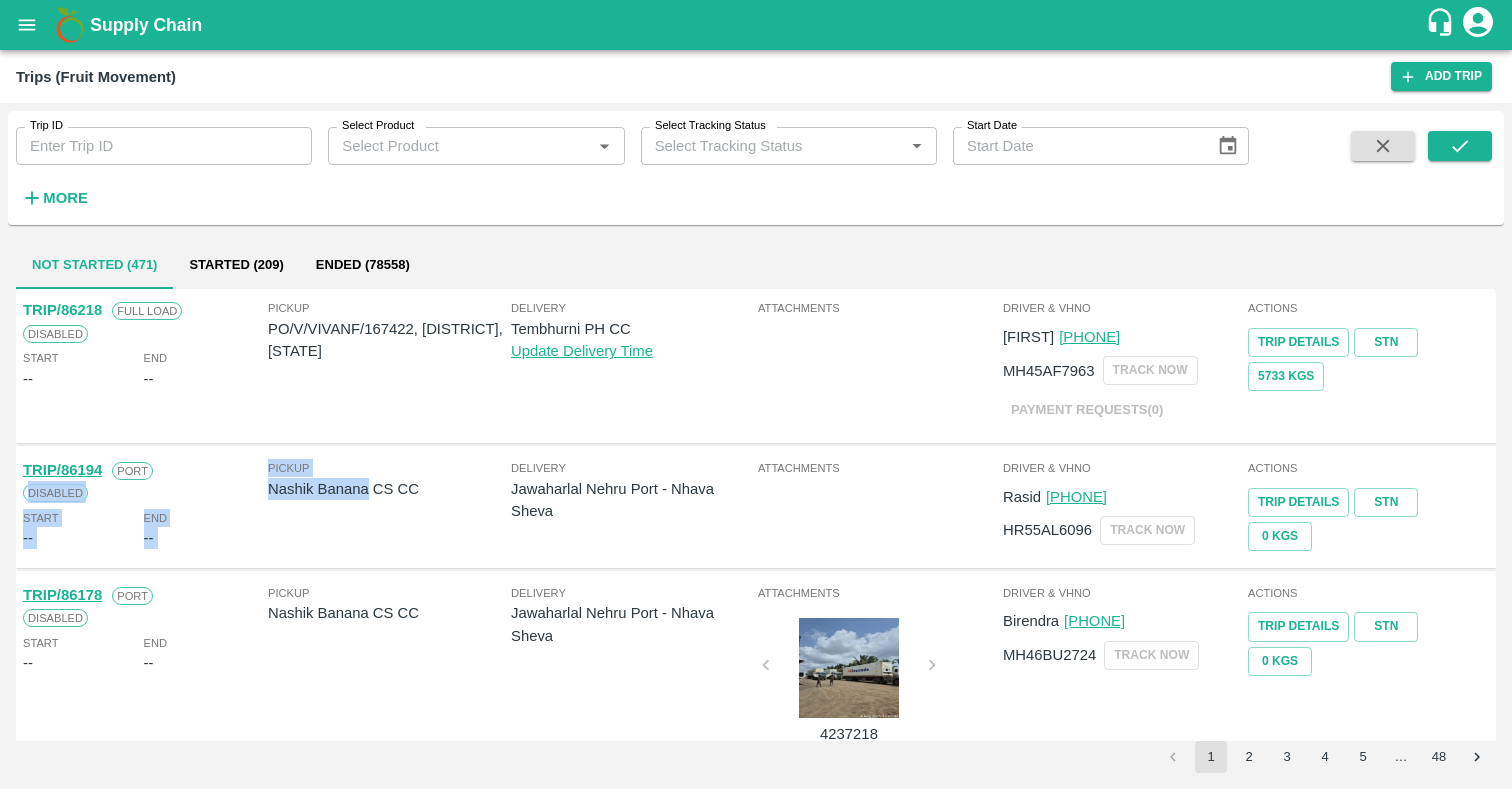 drag, startPoint x: 245, startPoint y: 472, endPoint x: 364, endPoint y: 493, distance: 120.83874 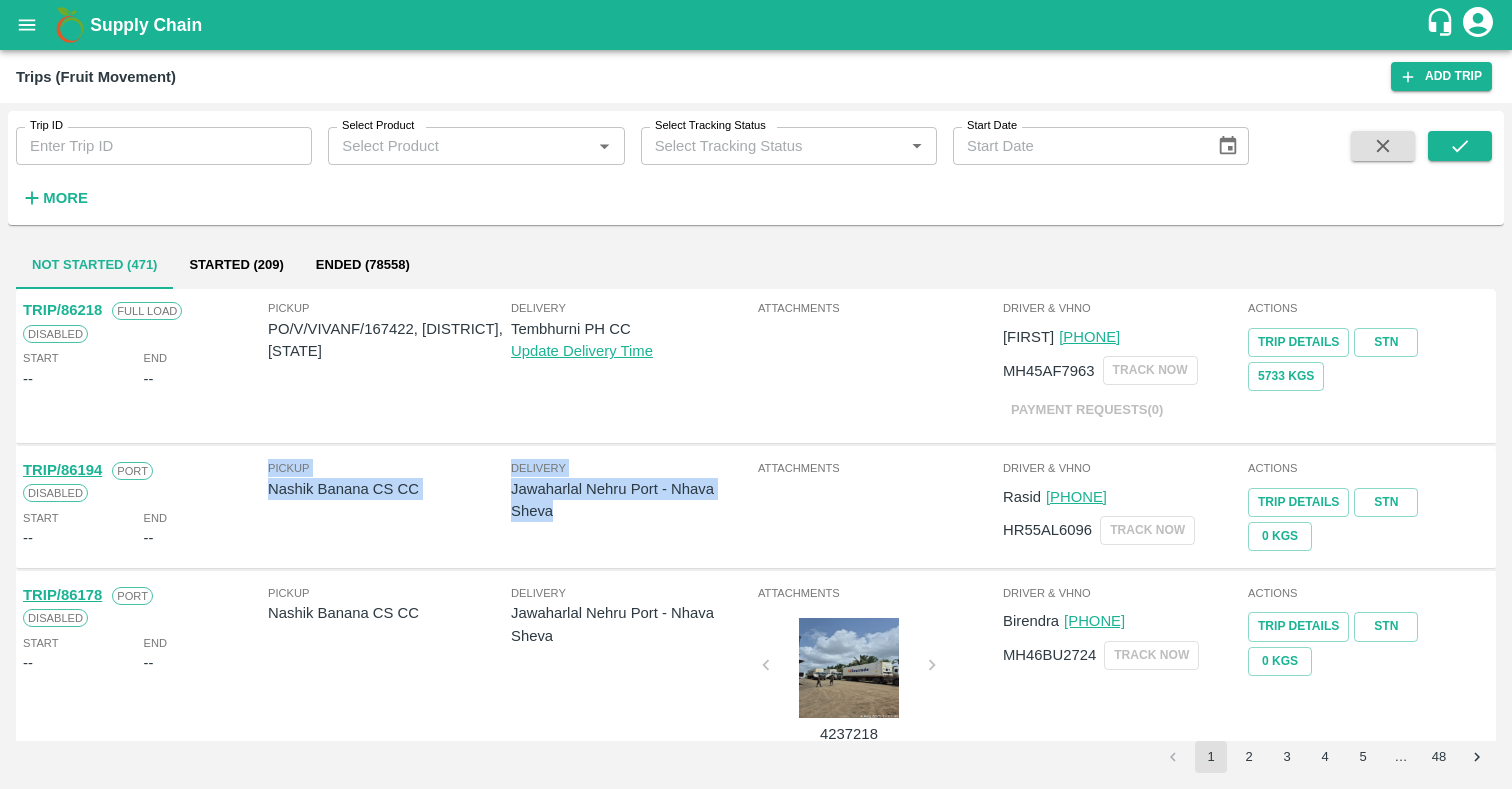 drag, startPoint x: 266, startPoint y: 468, endPoint x: 706, endPoint y: 513, distance: 442.29514 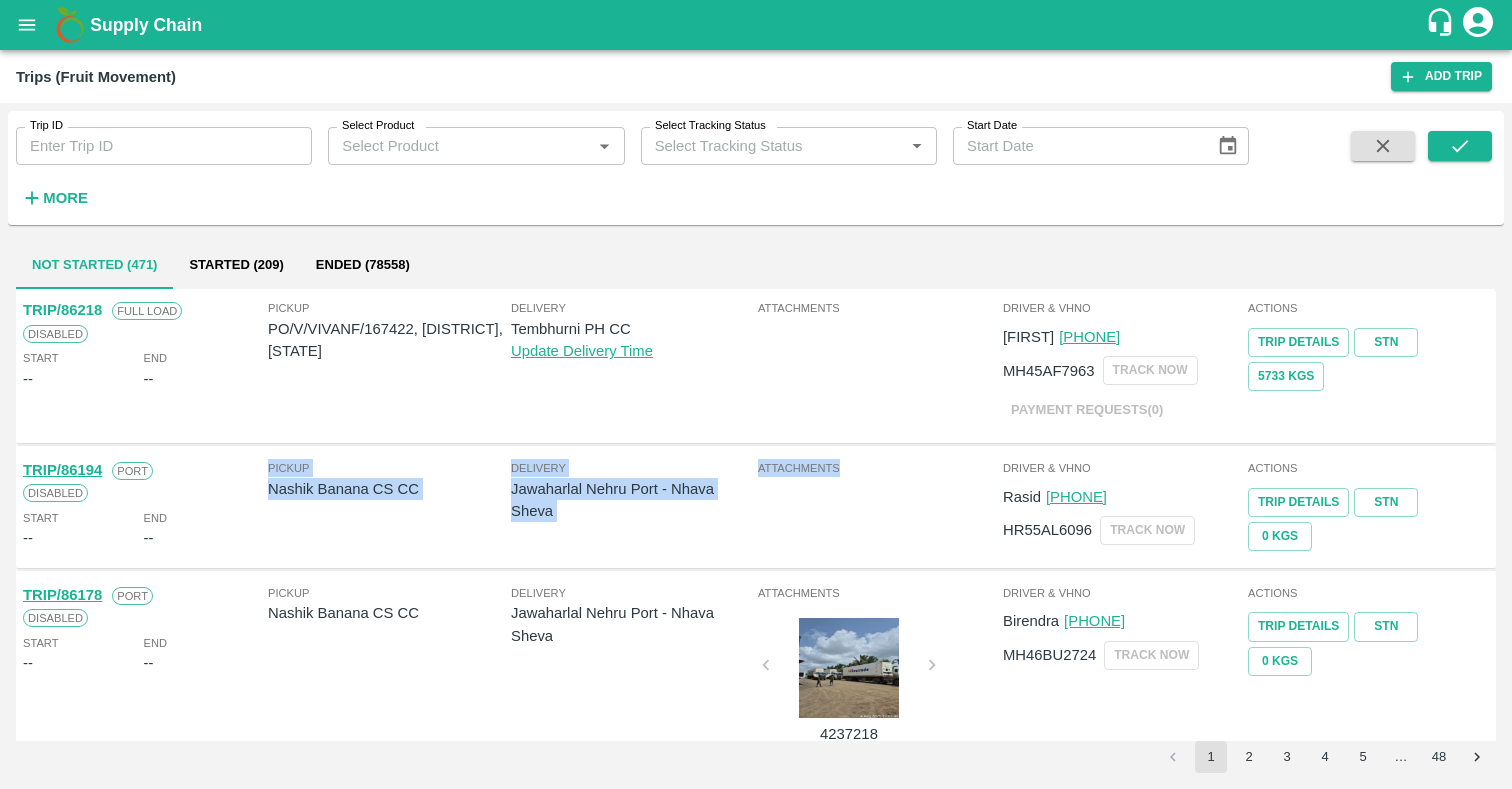 drag, startPoint x: 869, startPoint y: 473, endPoint x: 265, endPoint y: 465, distance: 604.053 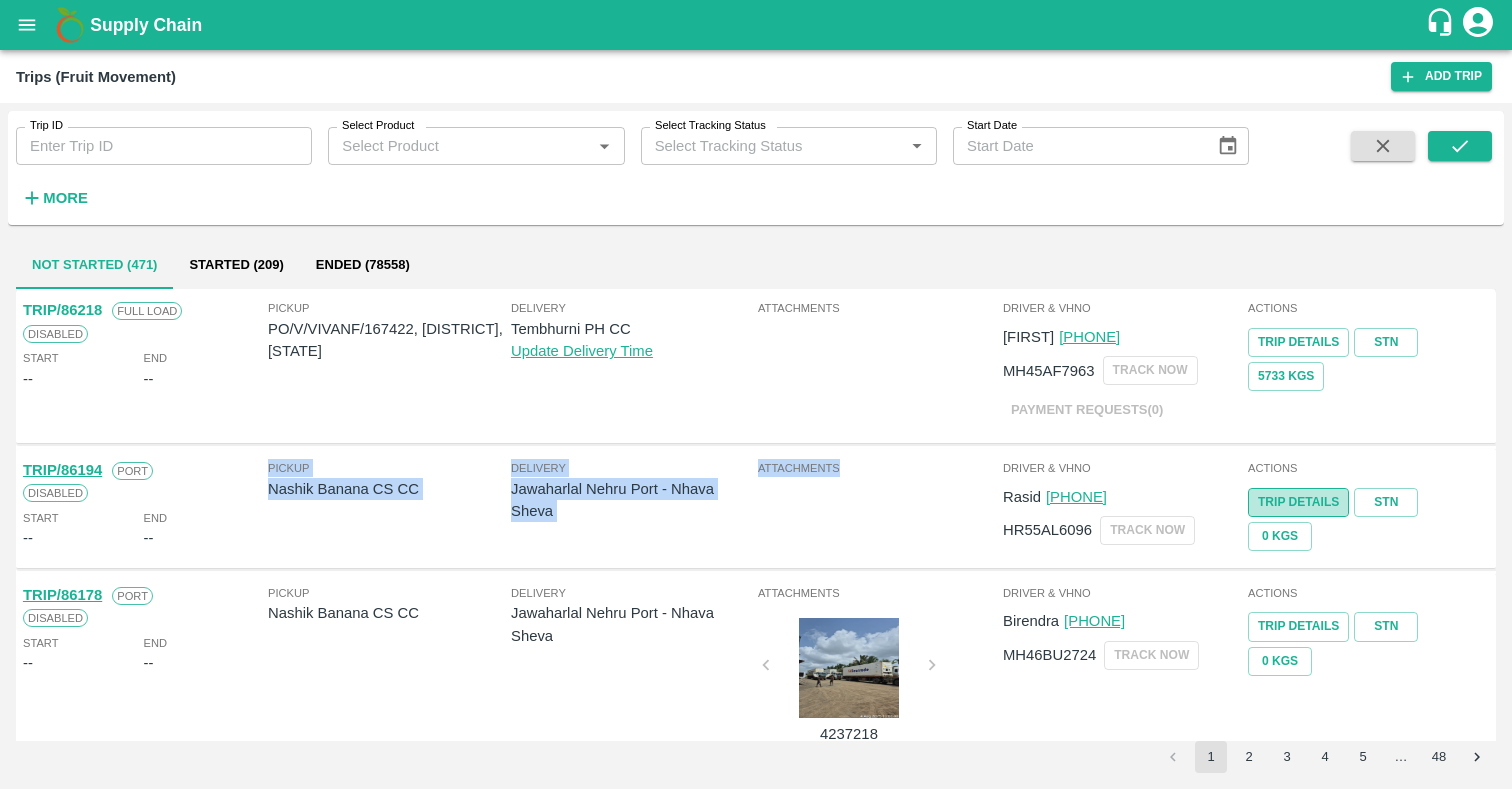 click on "Trip Details" at bounding box center [1298, 502] 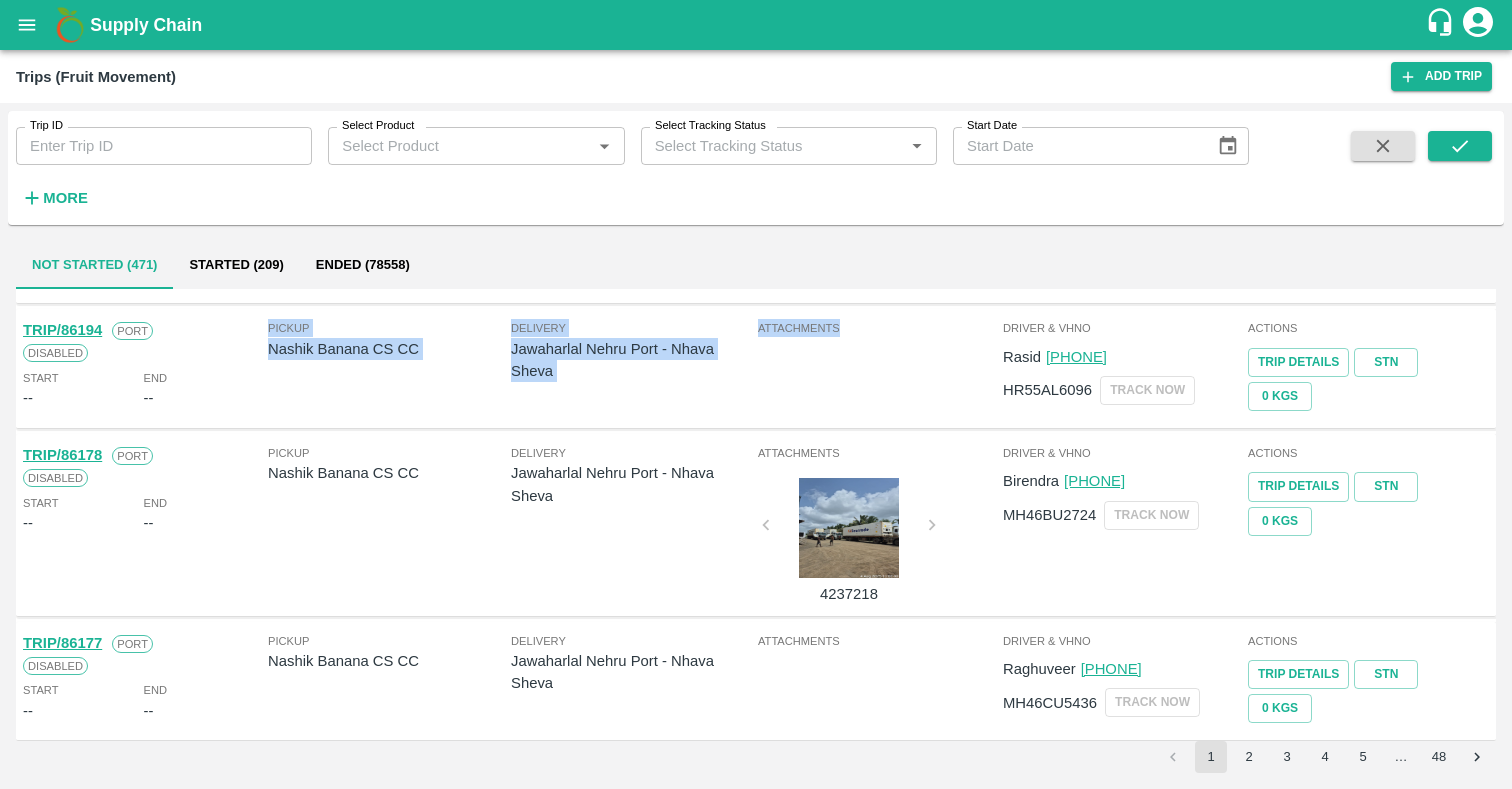 scroll, scrollTop: 143, scrollLeft: 0, axis: vertical 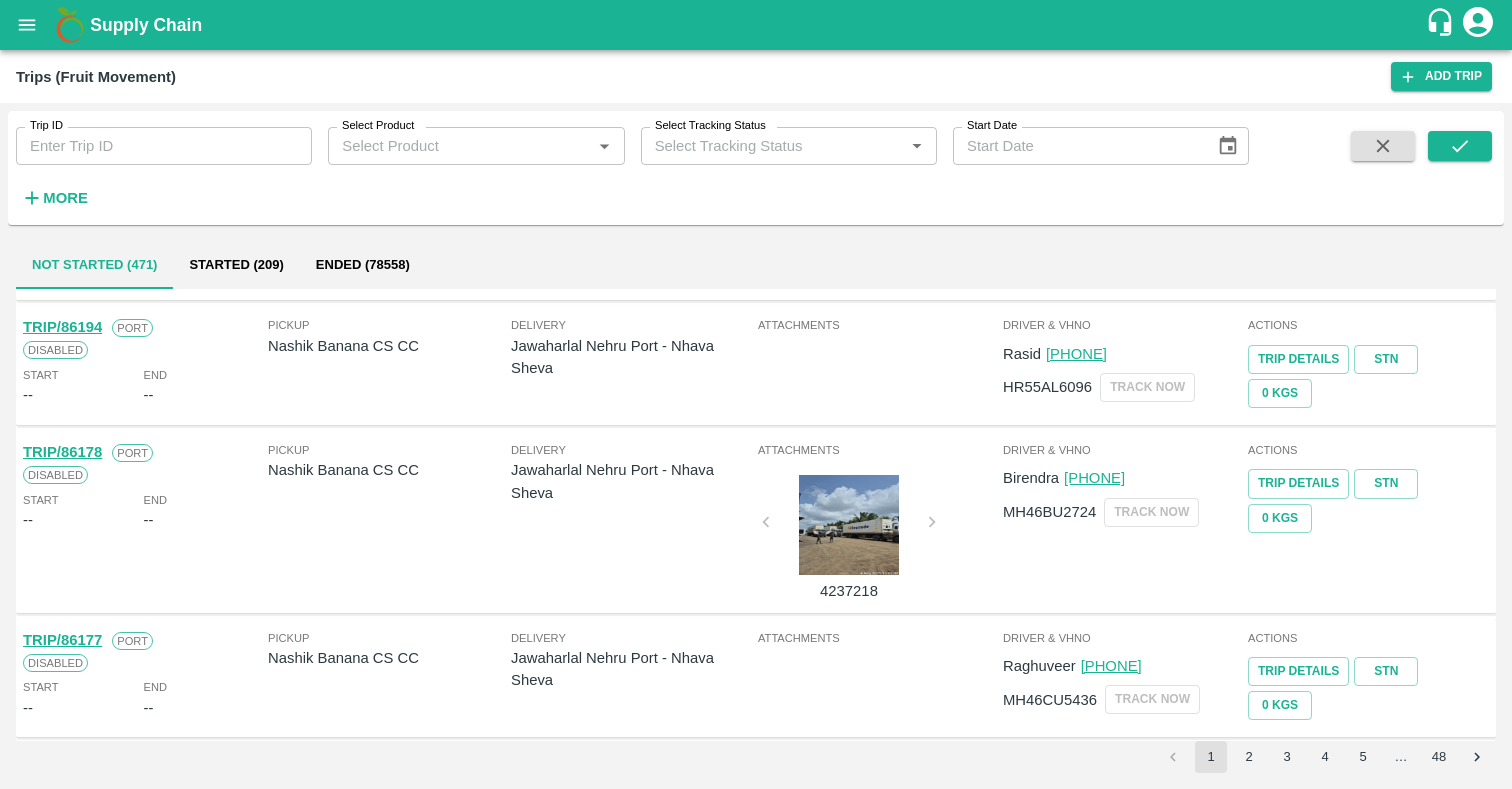 click on "Attachments 4237218" at bounding box center [878, 522] 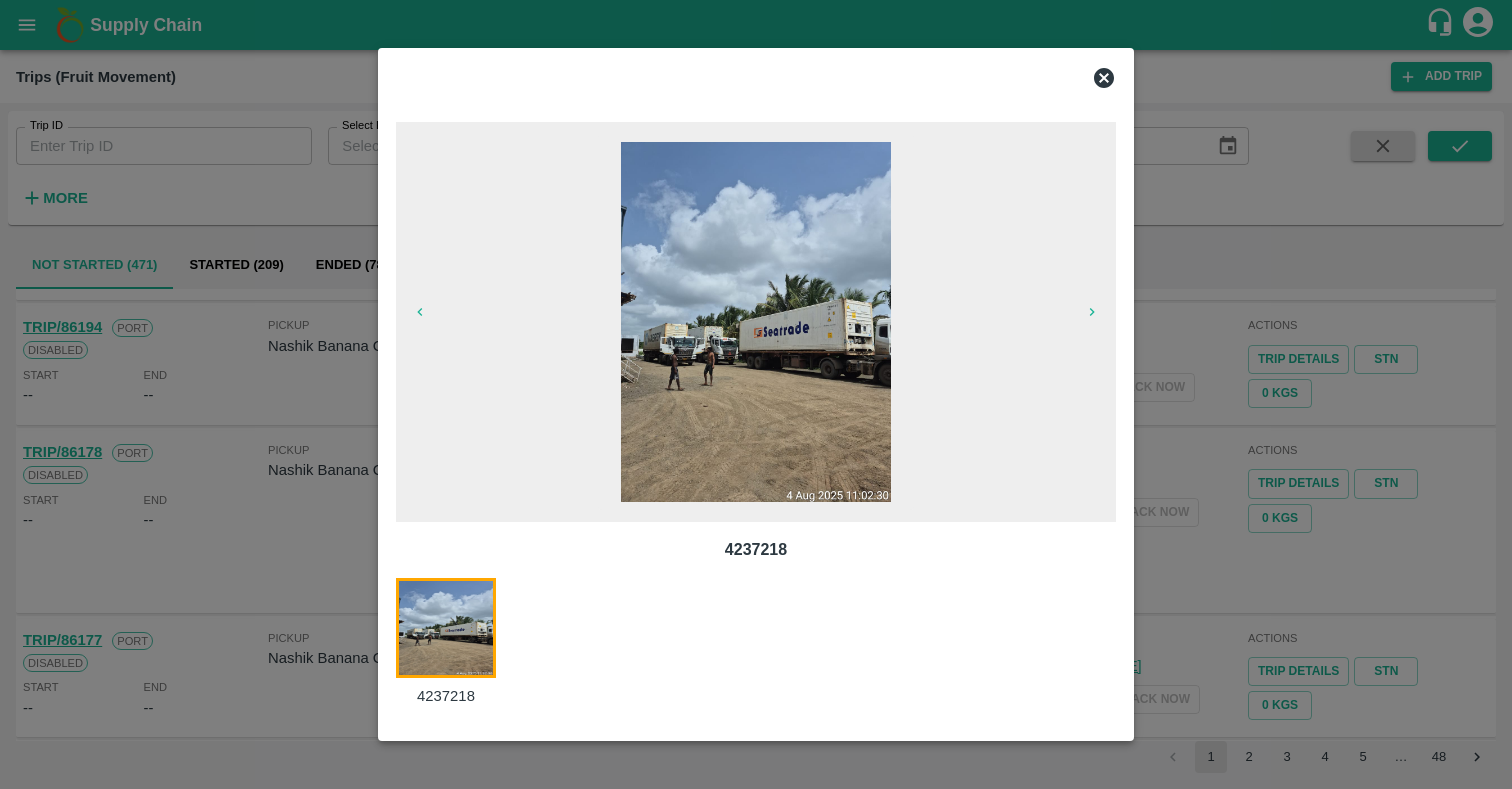 click 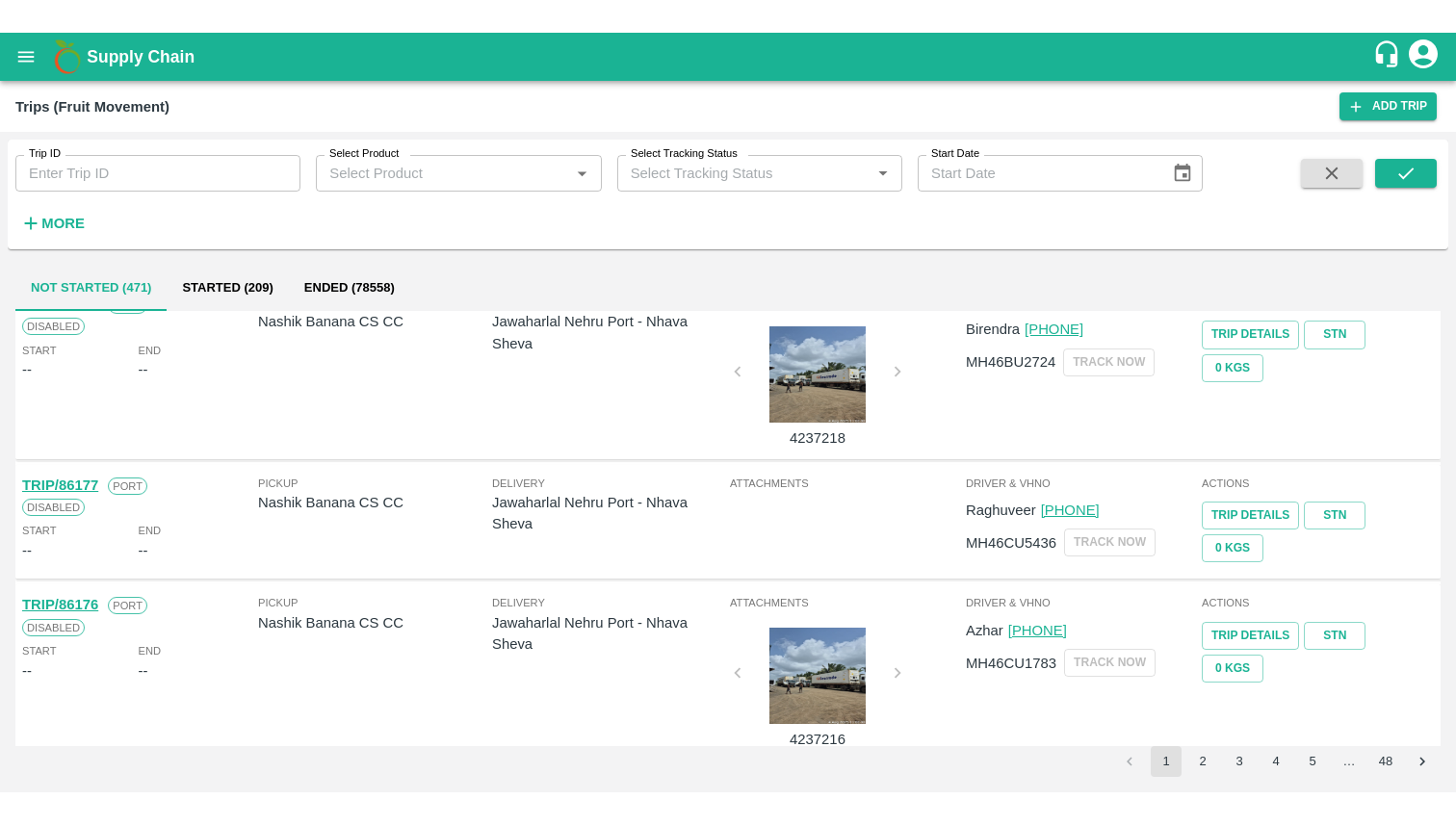 scroll, scrollTop: 0, scrollLeft: 0, axis: both 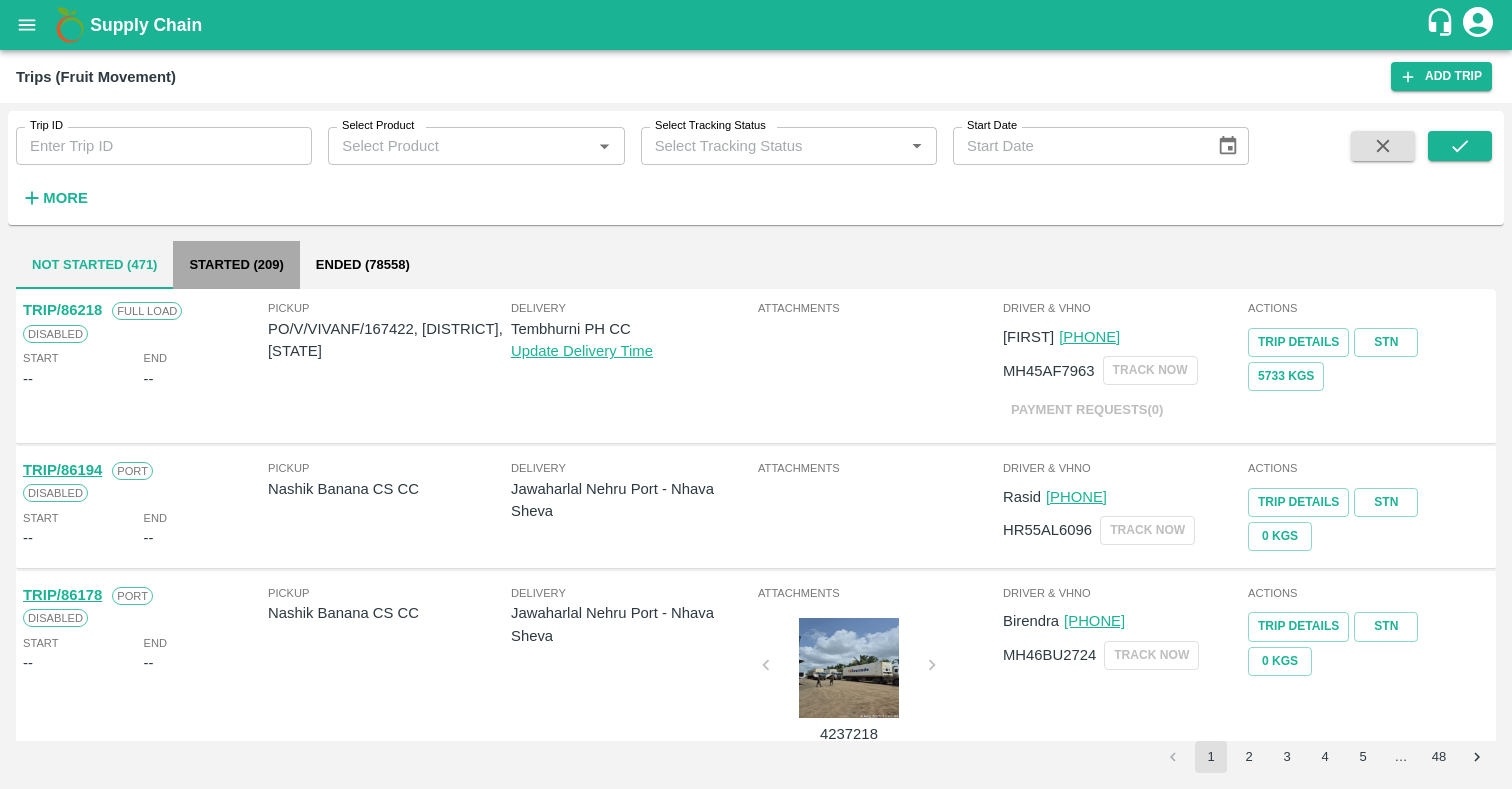 click on "Started (209)" at bounding box center [236, 265] 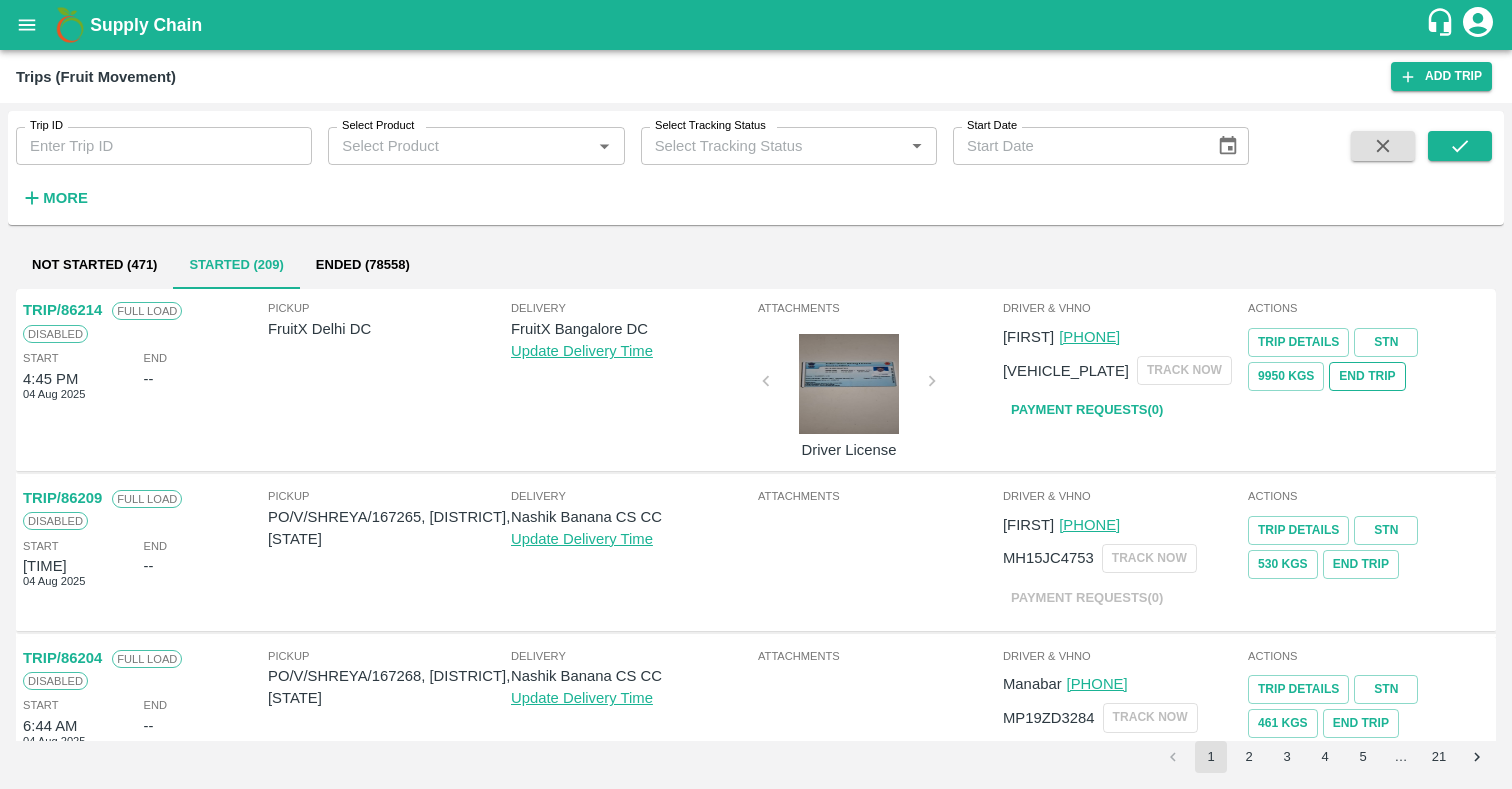 click on "End Trip" at bounding box center [1367, 376] 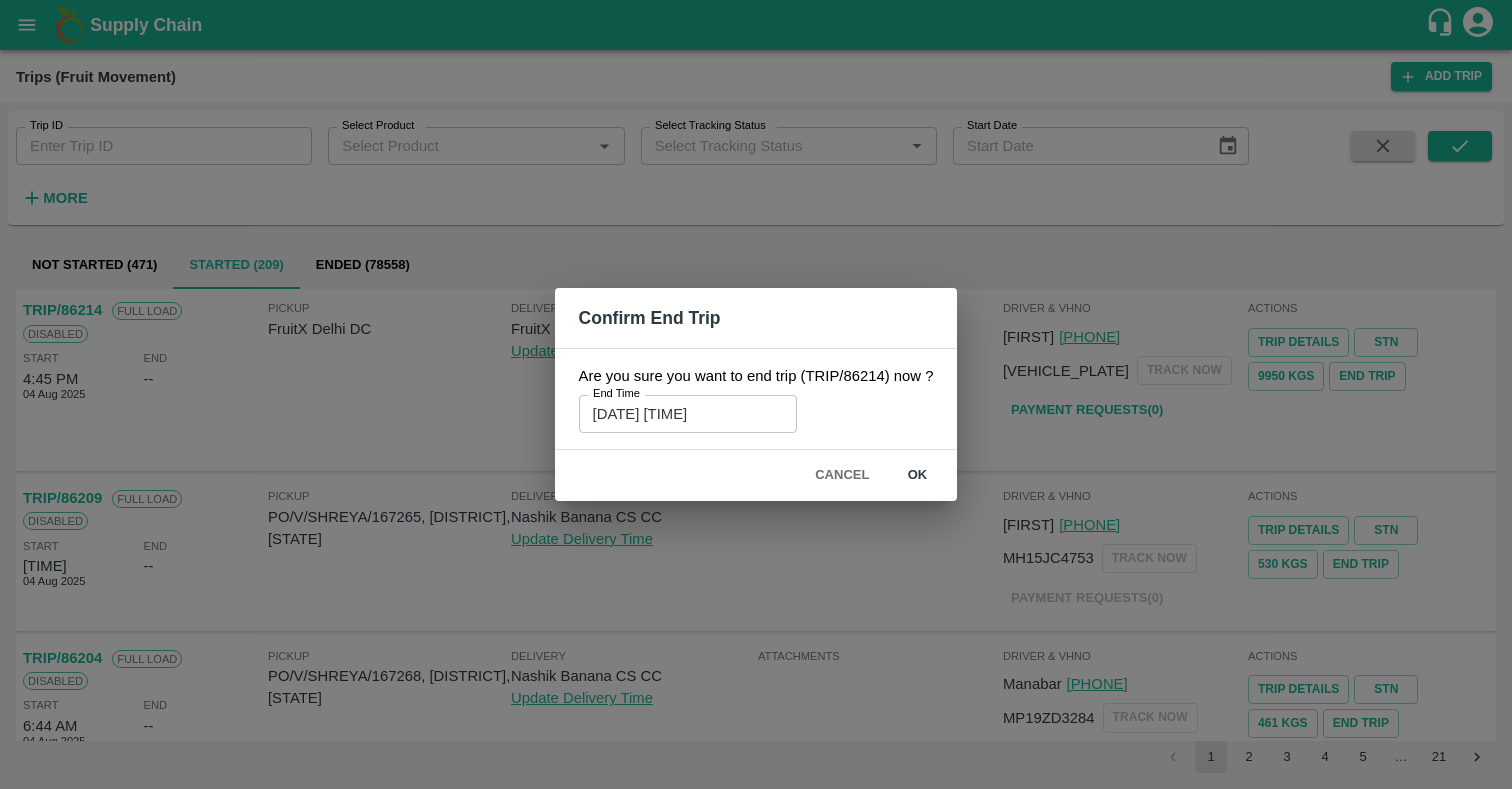click on "ok" at bounding box center (917, 475) 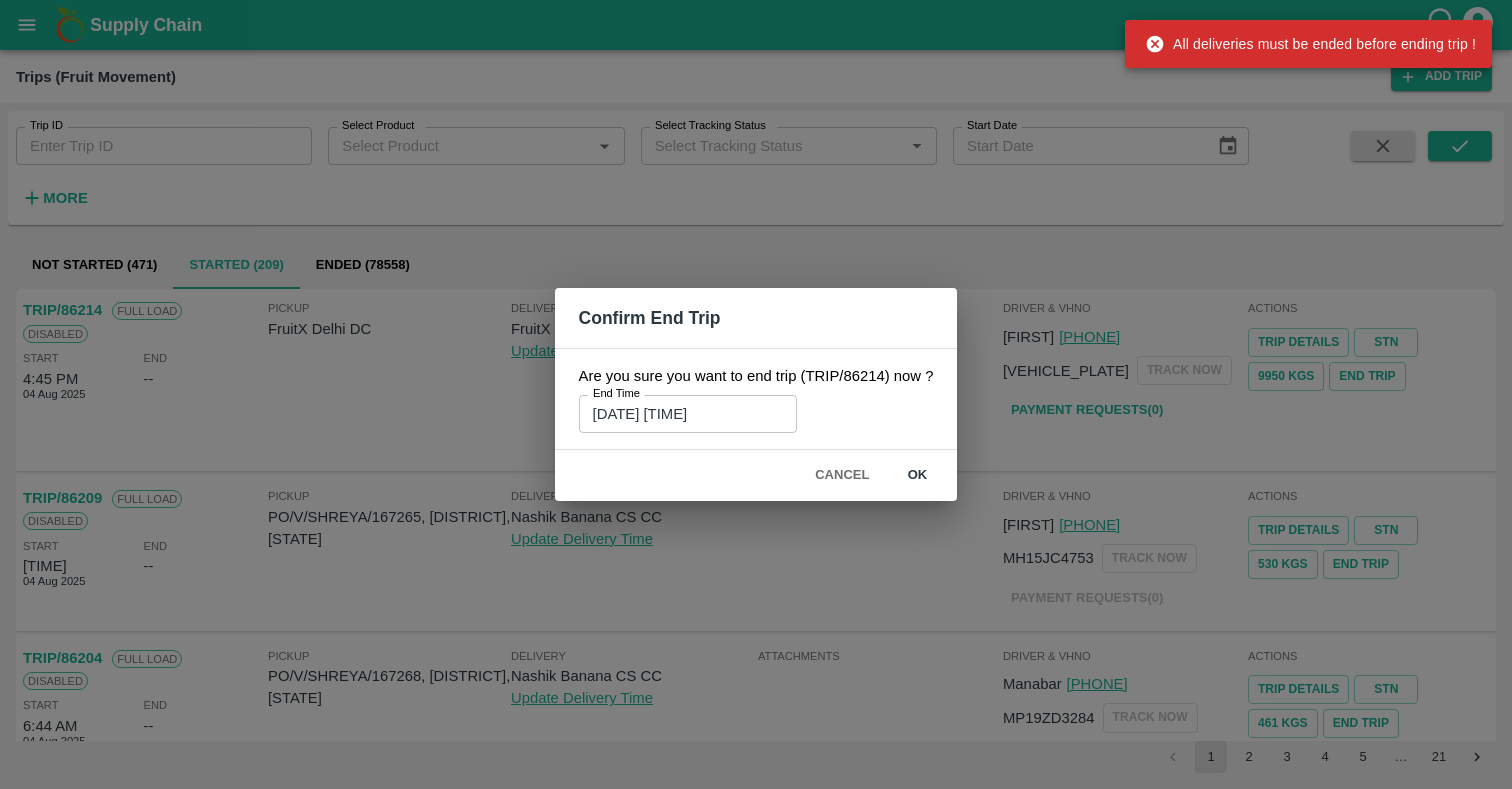 click on "Cancel" at bounding box center [842, 475] 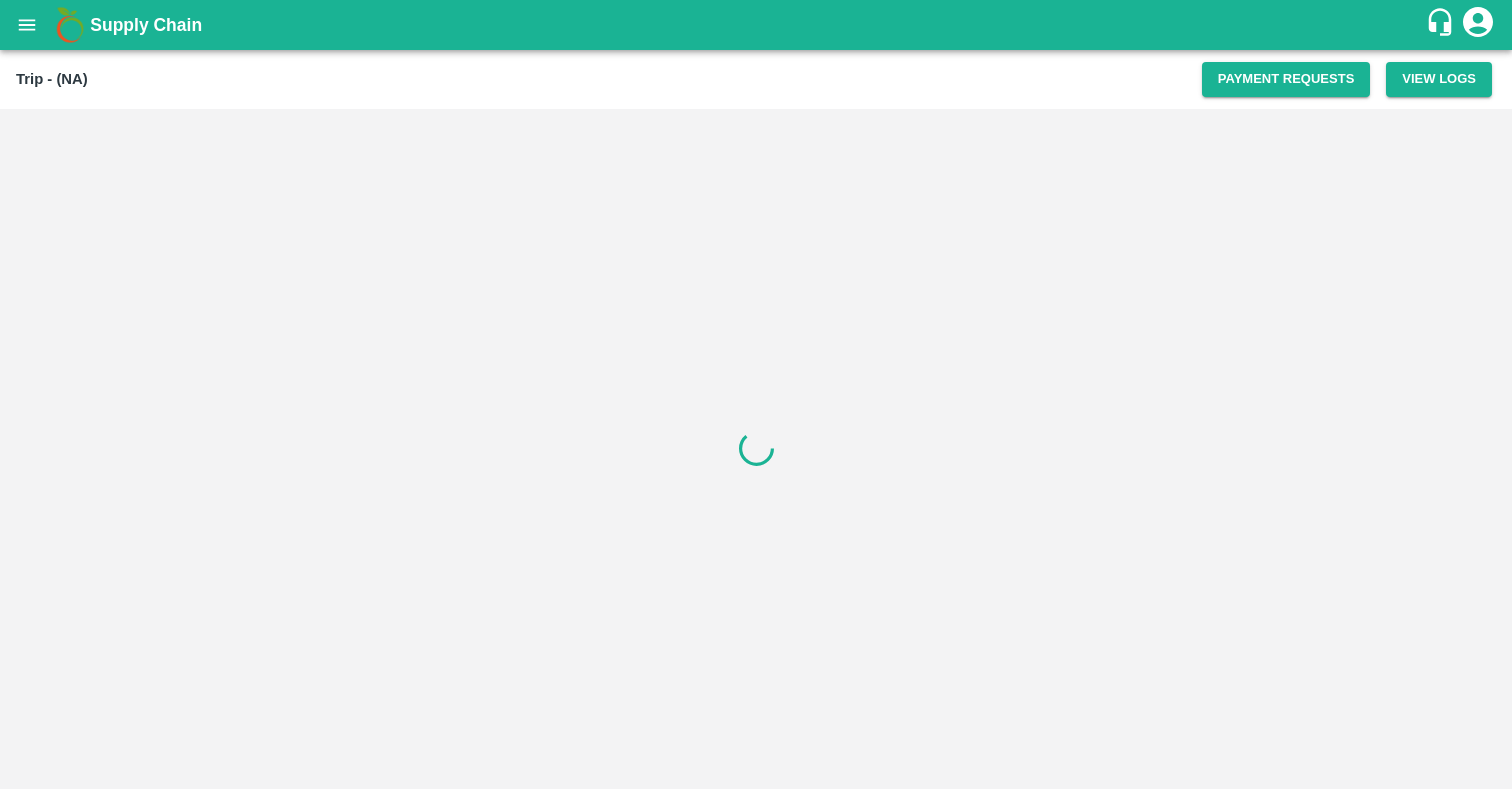 scroll, scrollTop: 0, scrollLeft: 0, axis: both 